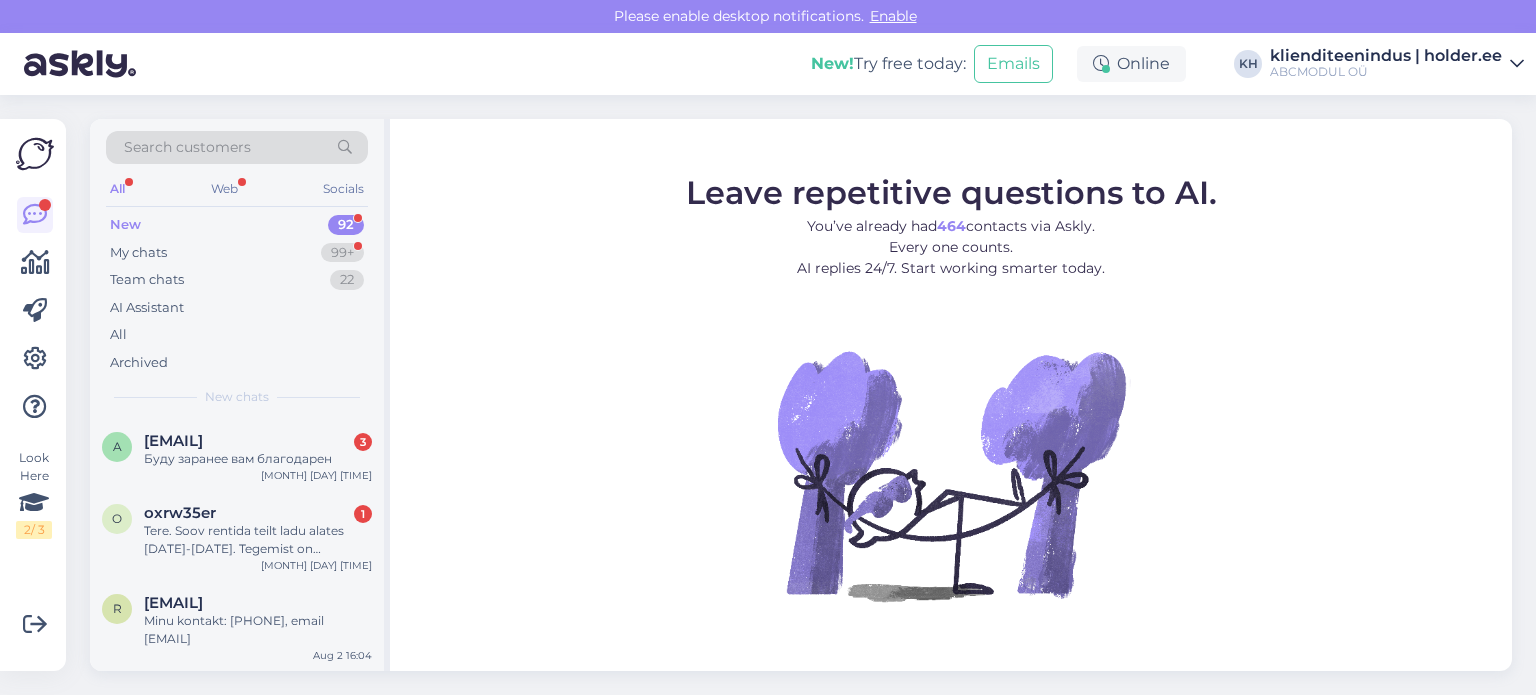 scroll, scrollTop: 0, scrollLeft: 0, axis: both 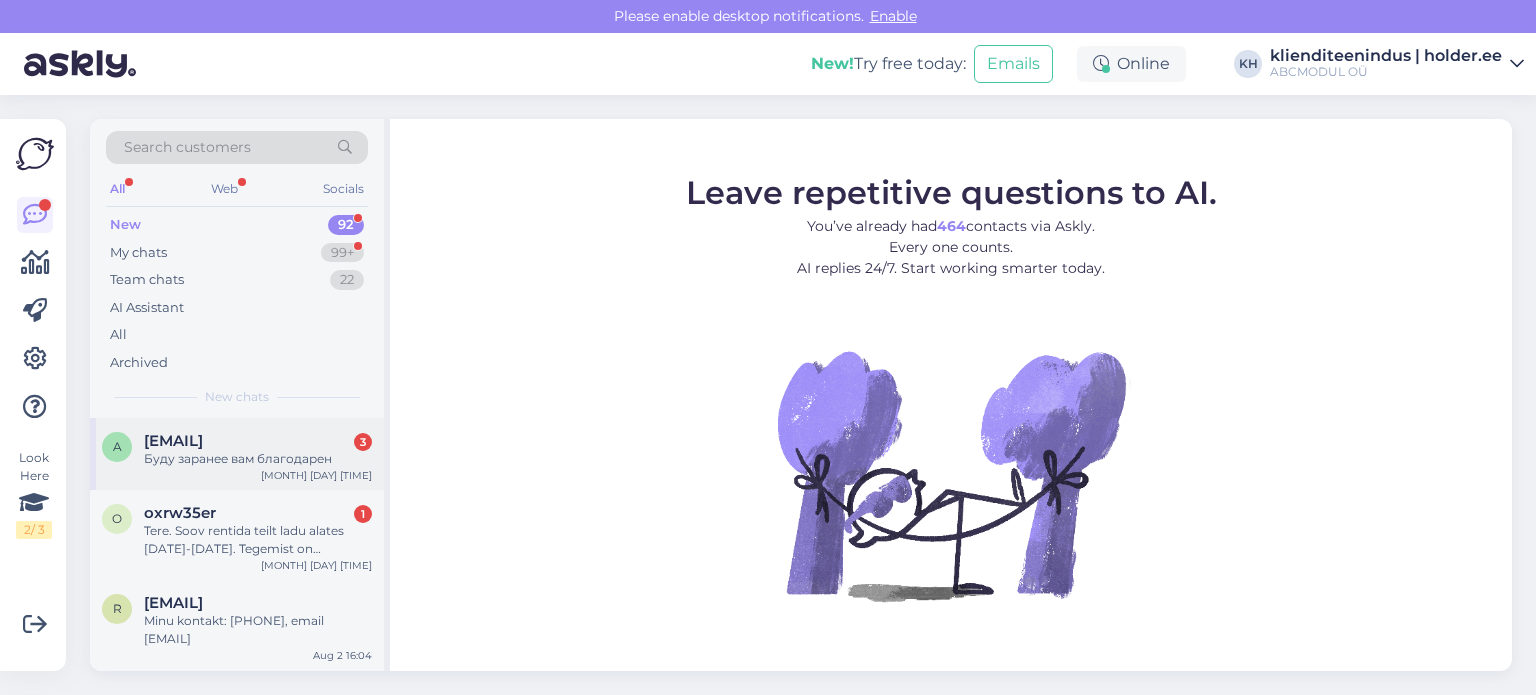 click on "[EMAIL]" at bounding box center [173, 441] 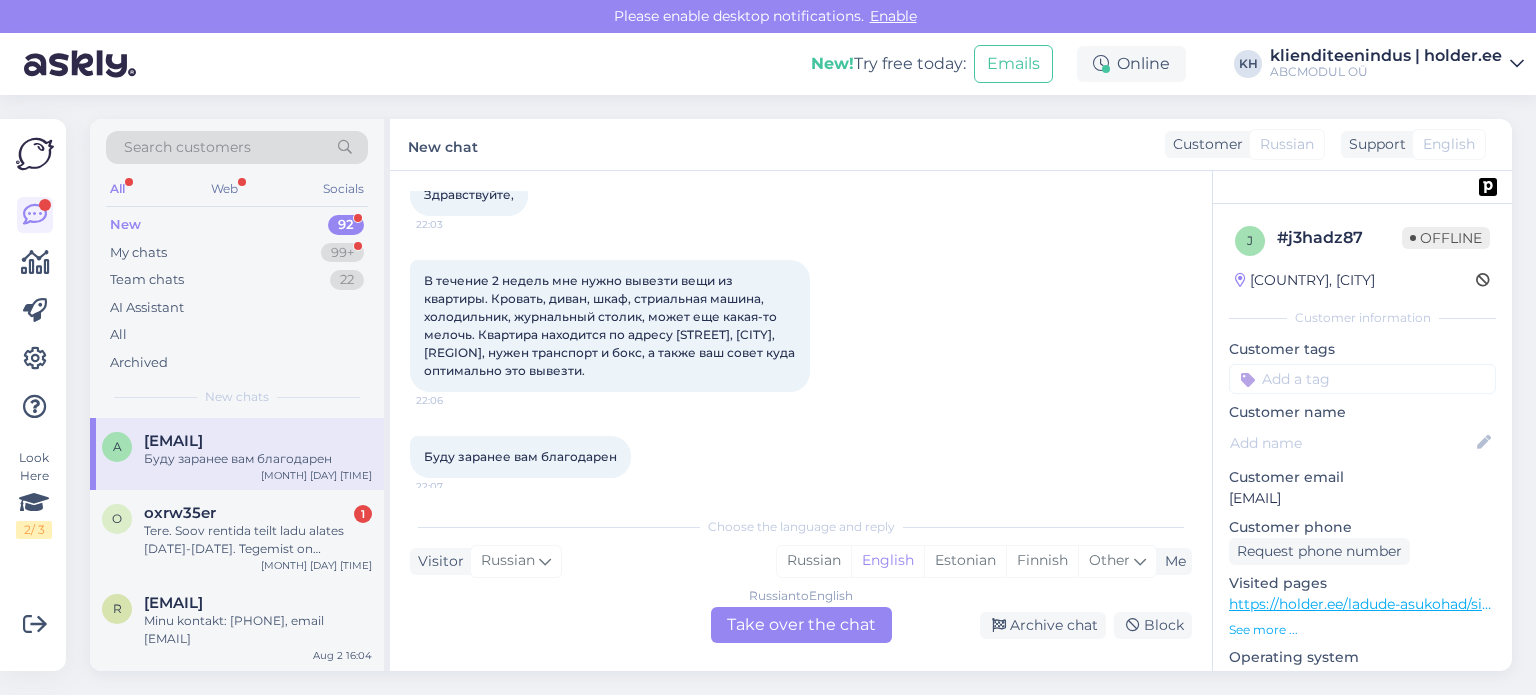 scroll, scrollTop: 134, scrollLeft: 0, axis: vertical 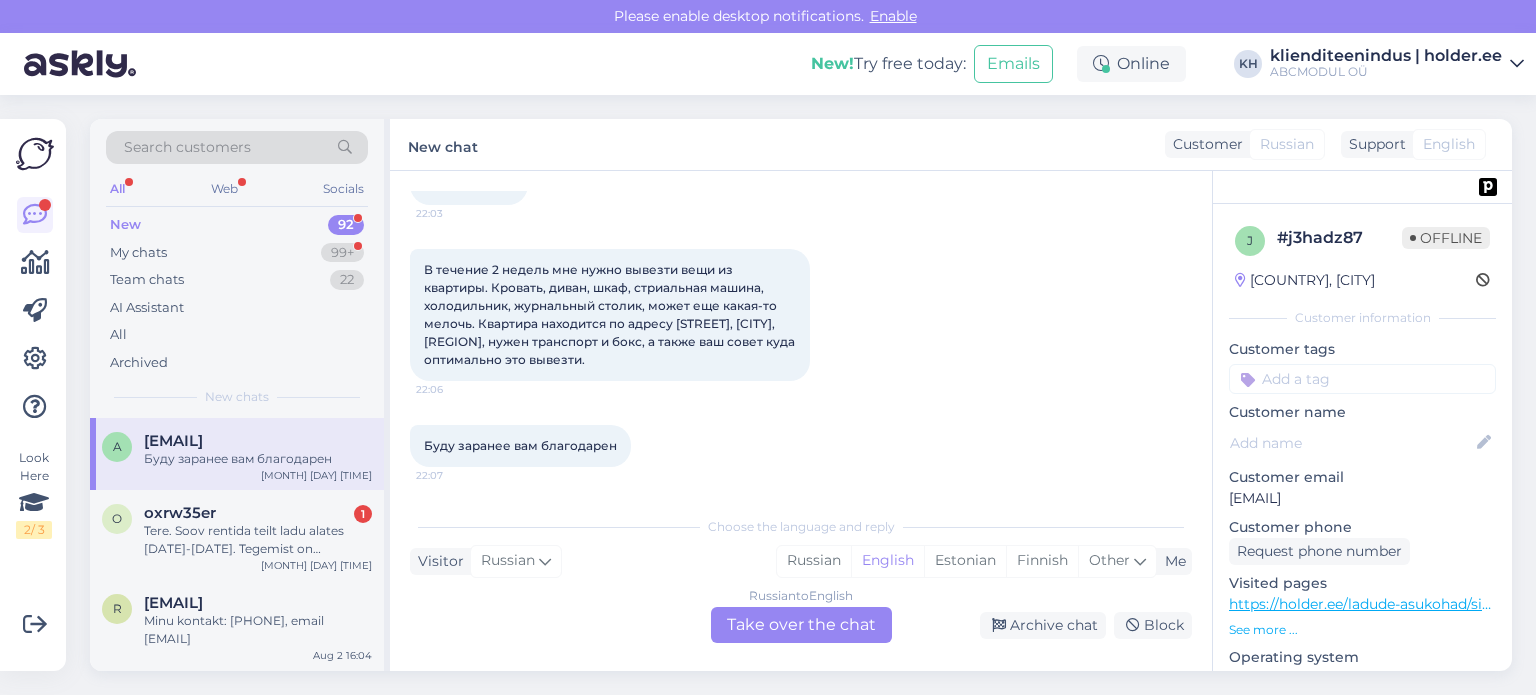 drag, startPoint x: 1440, startPoint y: 496, endPoint x: 1216, endPoint y: 496, distance: 224 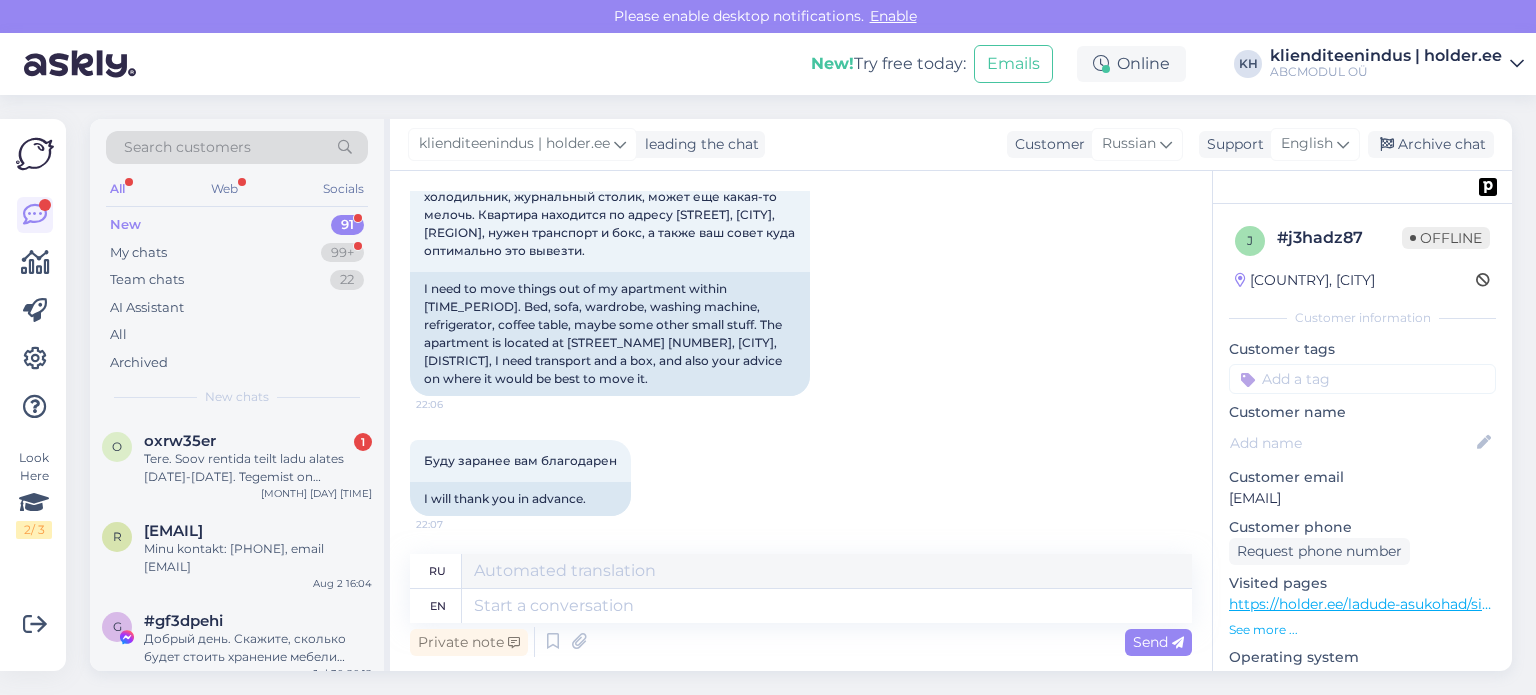 scroll, scrollTop: 278, scrollLeft: 0, axis: vertical 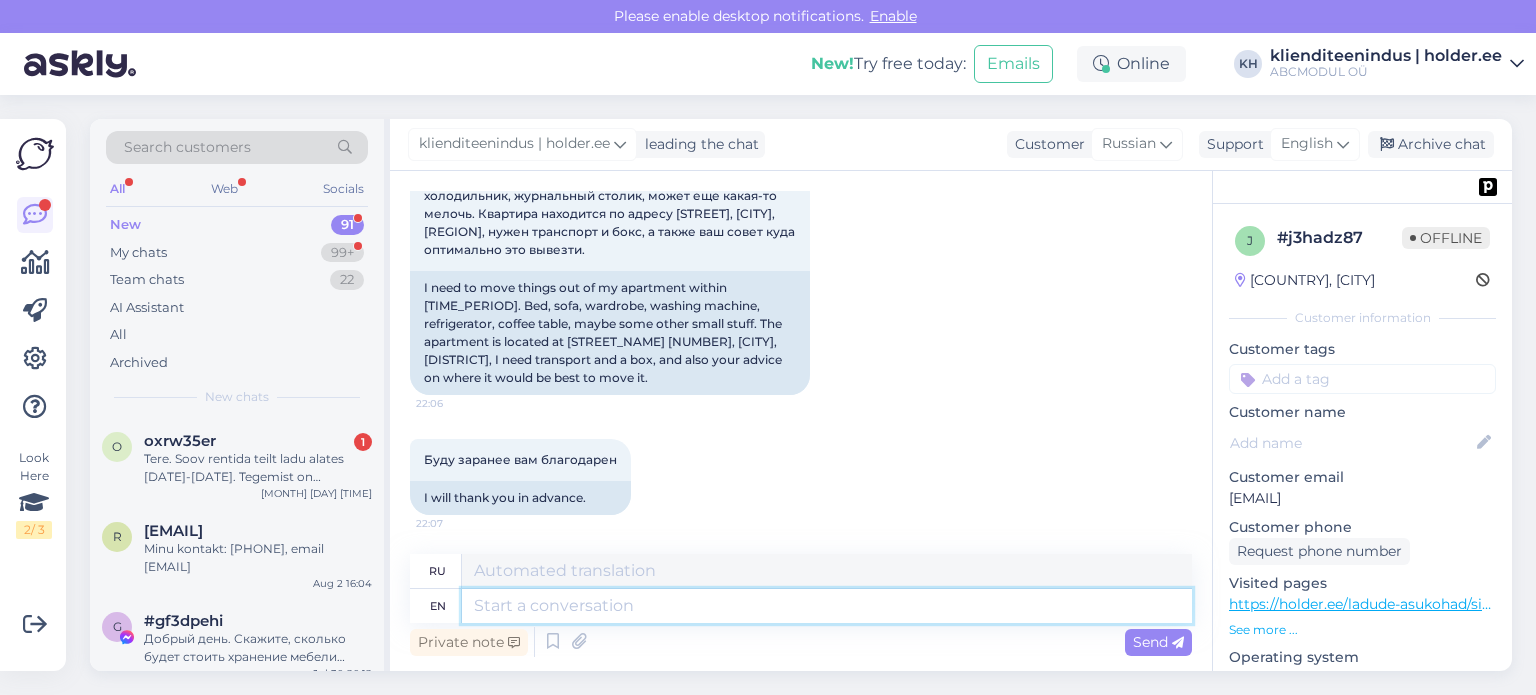 click at bounding box center [827, 606] 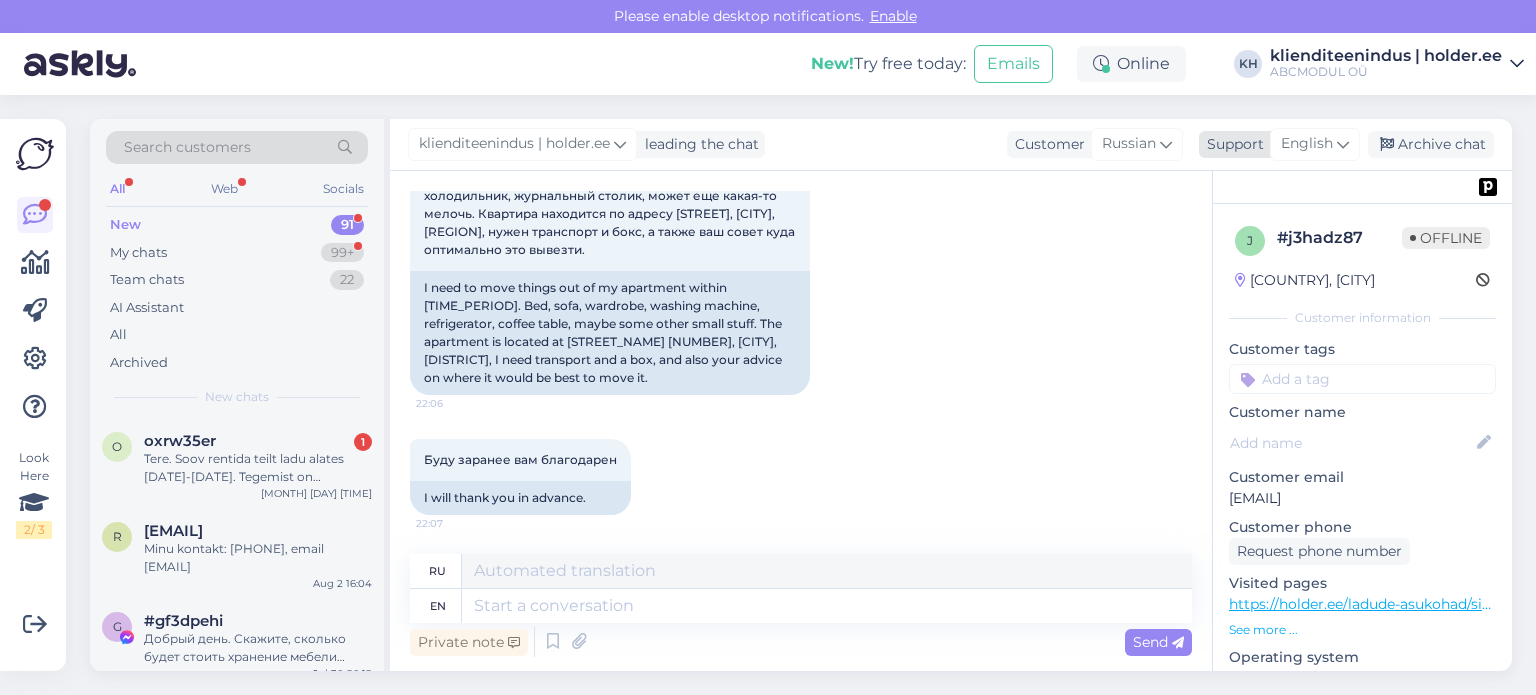 click on "English" at bounding box center (1307, 144) 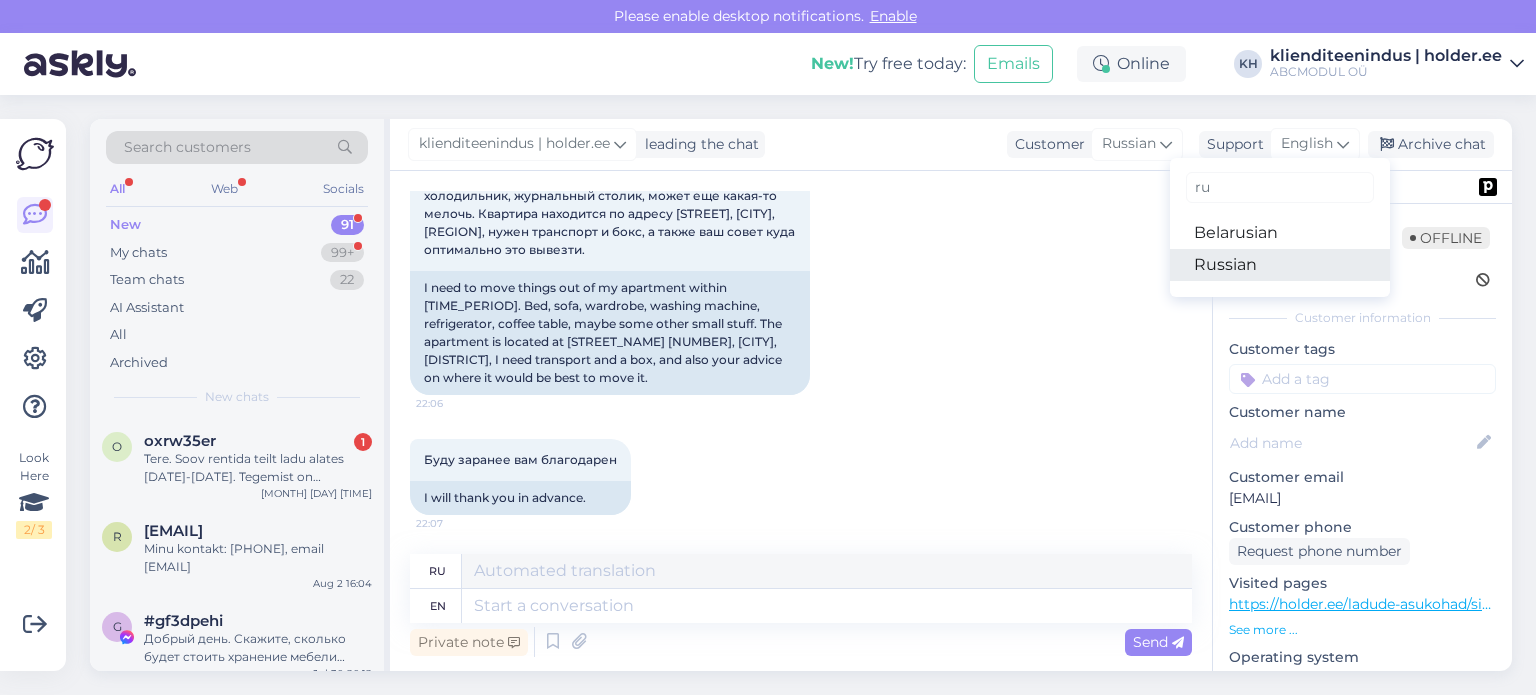 type on "ru" 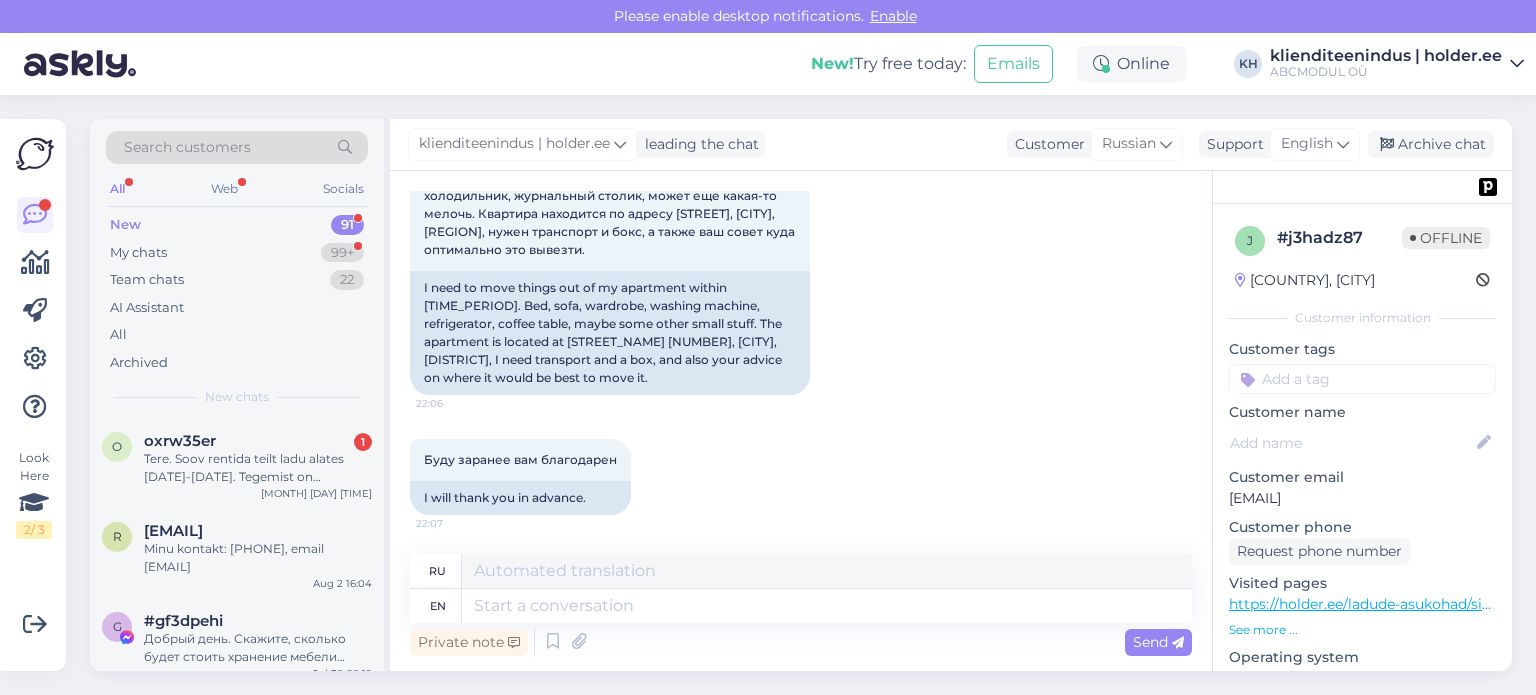 scroll, scrollTop: 252, scrollLeft: 0, axis: vertical 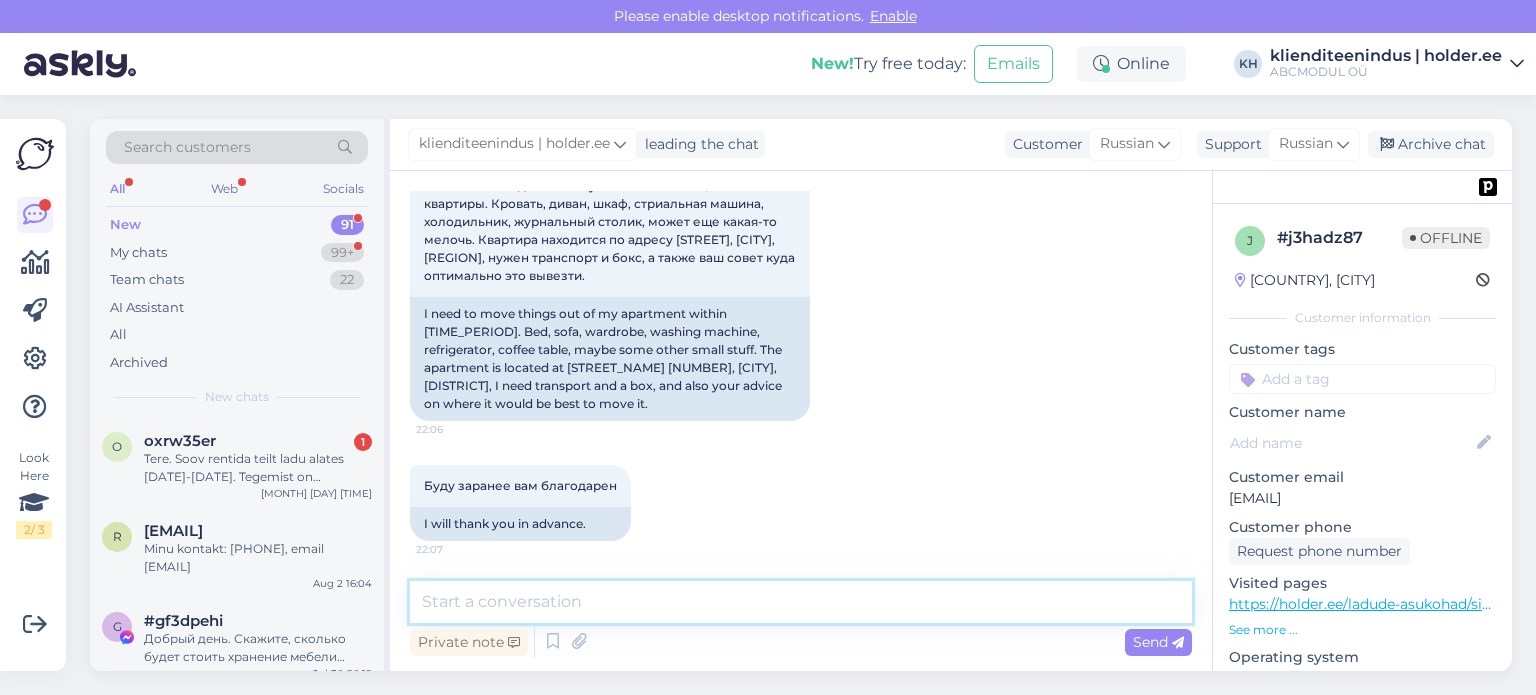 click at bounding box center (801, 602) 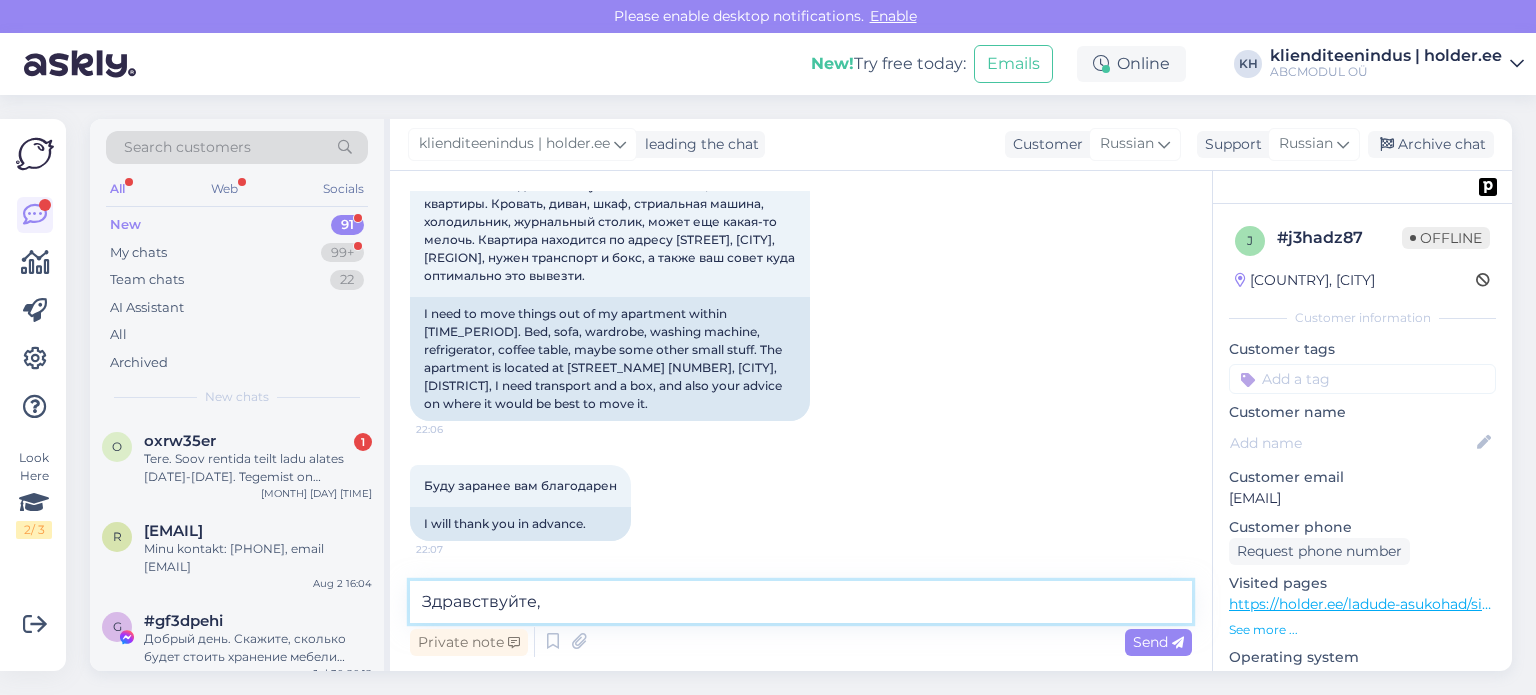 click on "Здравствуйте," at bounding box center (801, 602) 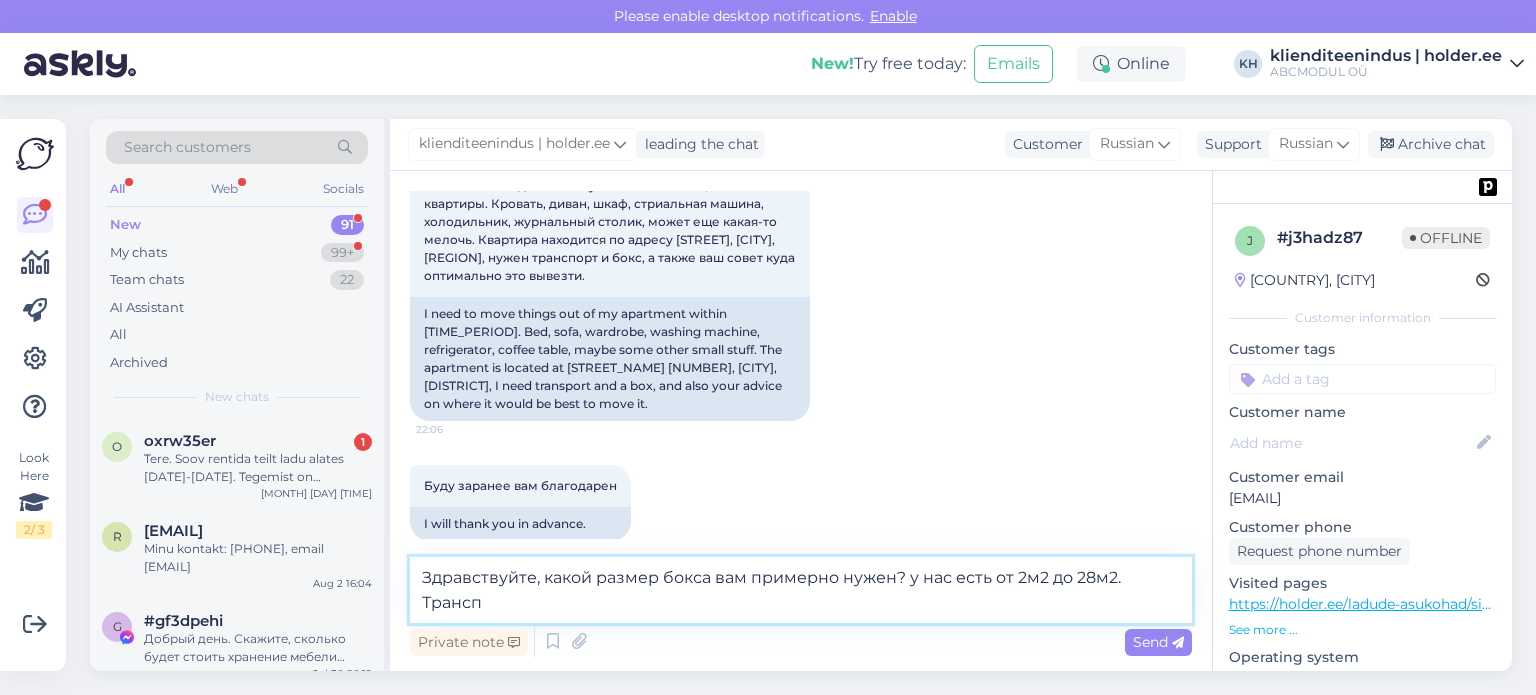 scroll, scrollTop: 276, scrollLeft: 0, axis: vertical 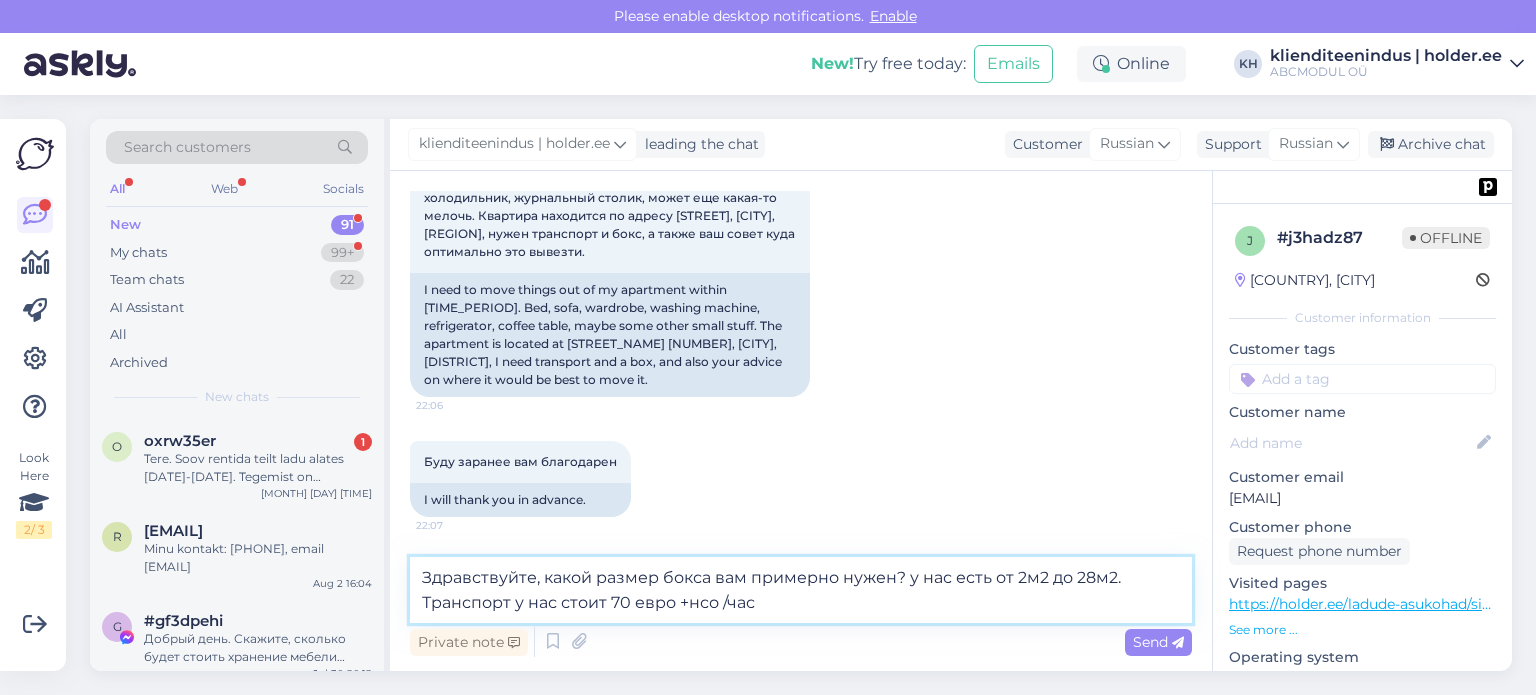 click on "Здравствуйте, какой размер бокса вам примерно нужен? у нас есть от 2м2 до 28м2. Транспорт у нас стоит 70 евро +нсо /час" at bounding box center [801, 590] 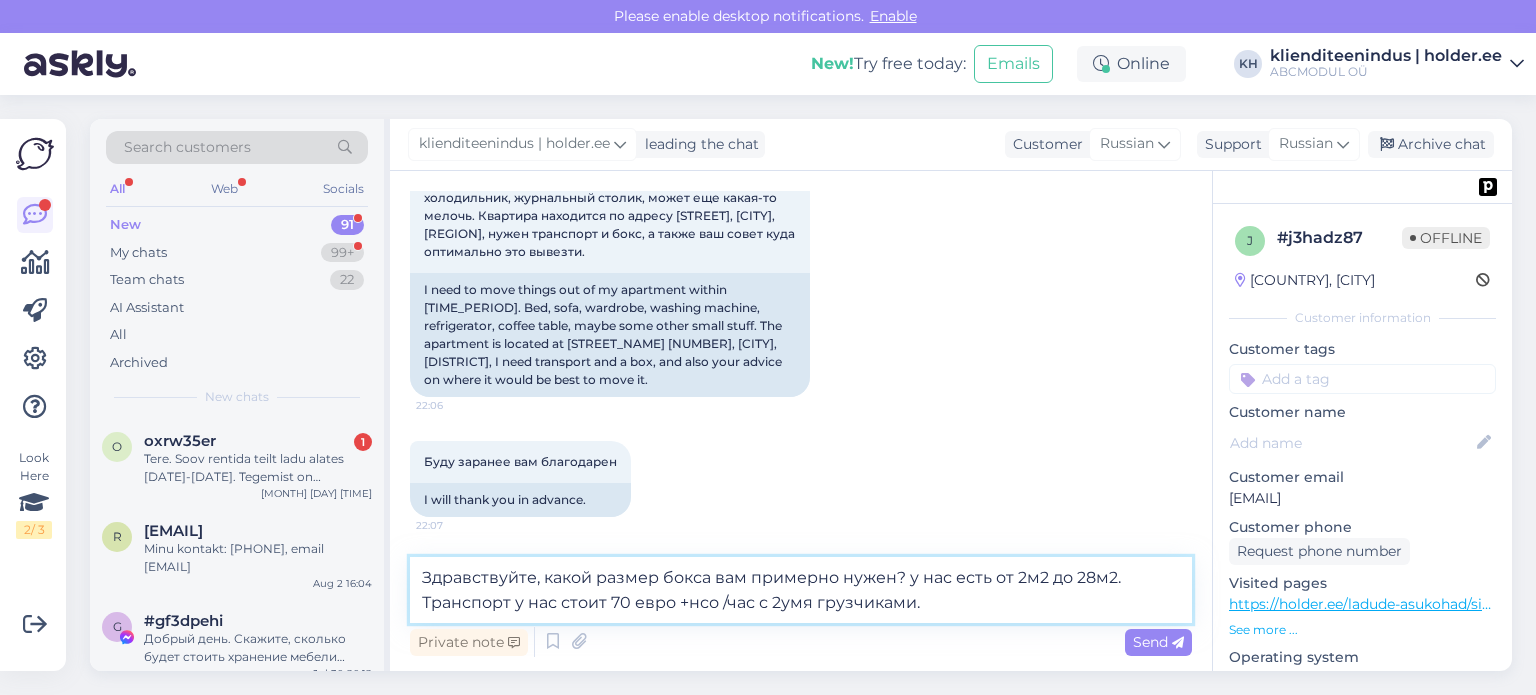 click on "Здравствуйте, какой размер бокса вам примерно нужен? у нас есть от 2м2 до 28м2. Транспорт у нас стоит 70 евро +нсо /час с 2умя грузчиками." at bounding box center [801, 590] 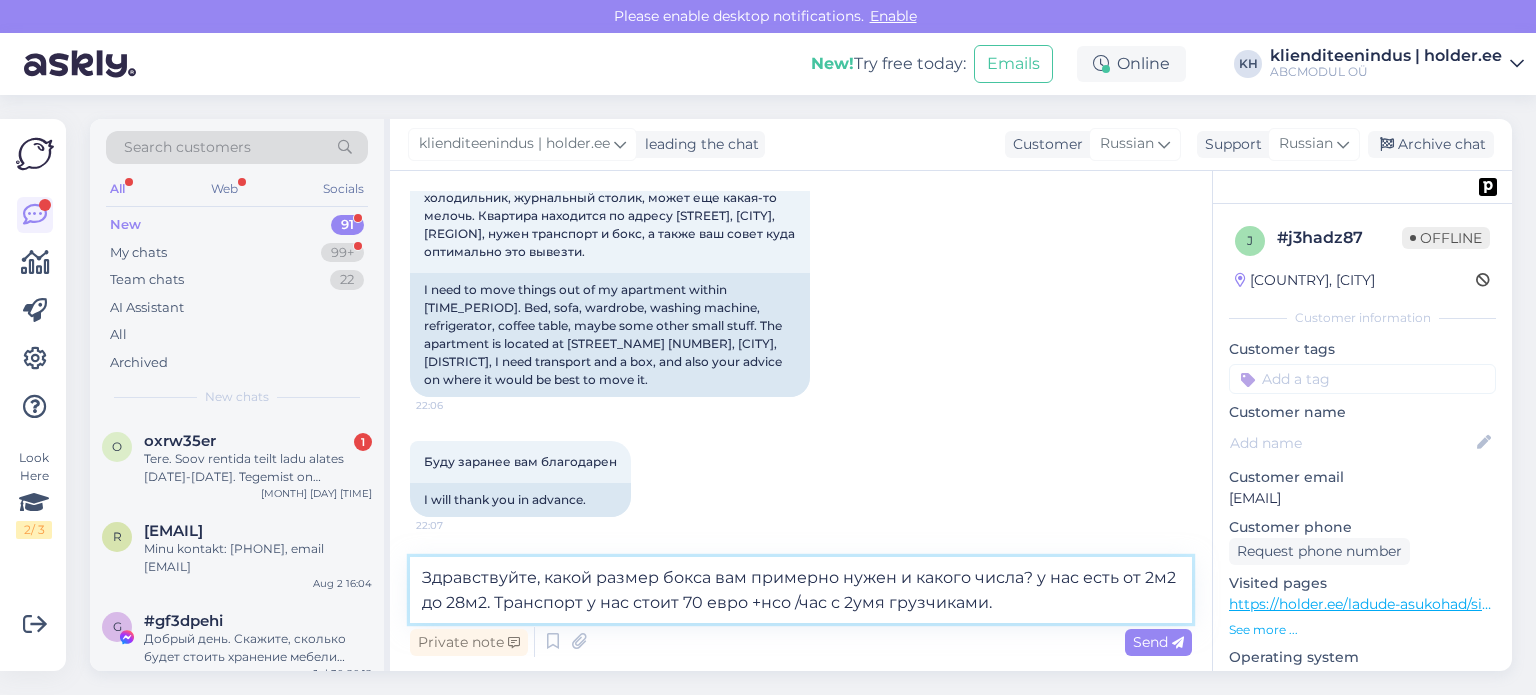 click on "Здравствуйте, какой размер бокса вам примерно нужен и какого числа? у нас есть от 2м2 до 28м2. Транспорт у нас стоит 70 евро +нсо /час с 2умя грузчиками." at bounding box center (801, 590) 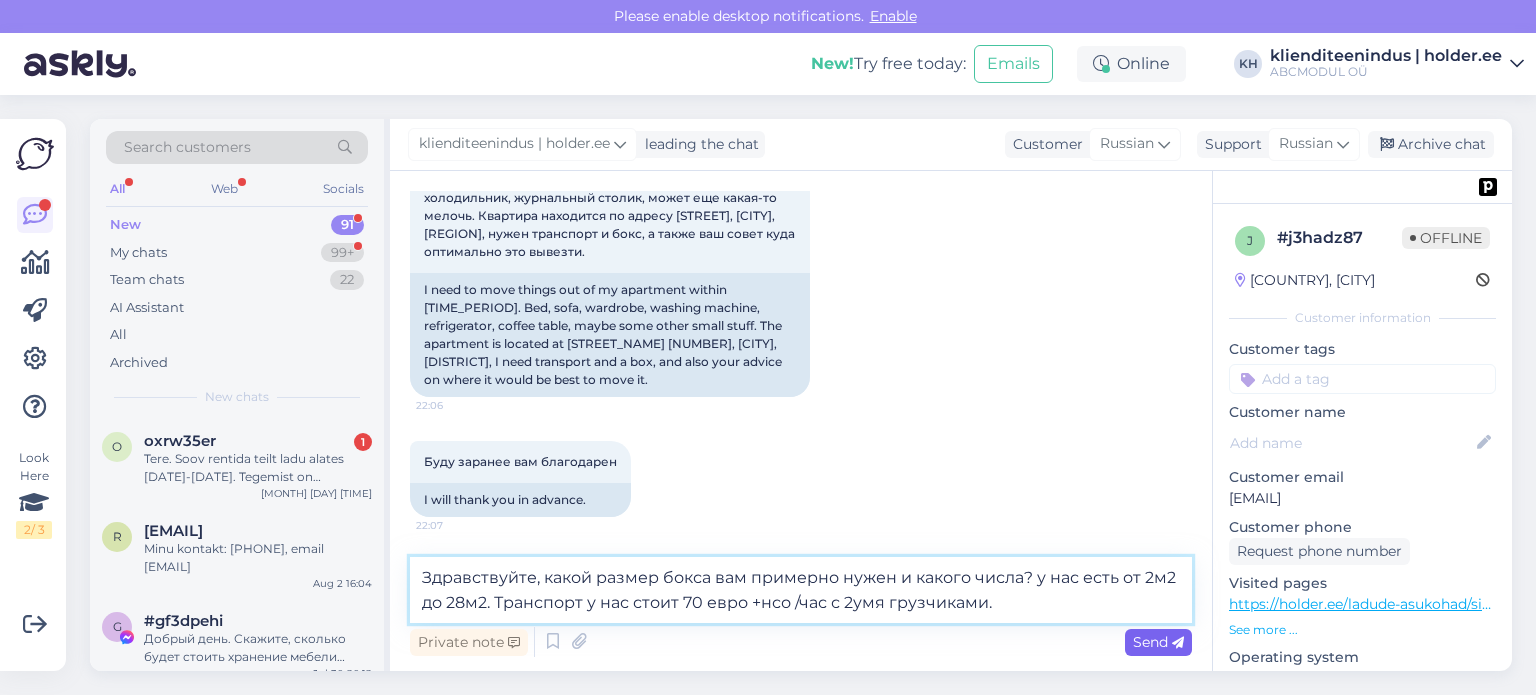 type on "Здравствуйте, какой размер бокса вам примерно нужен и какого числа? у нас есть от 2м2 до 28м2. Транспорт у нас стоит 70 евро +нсо /час с 2умя грузчиками." 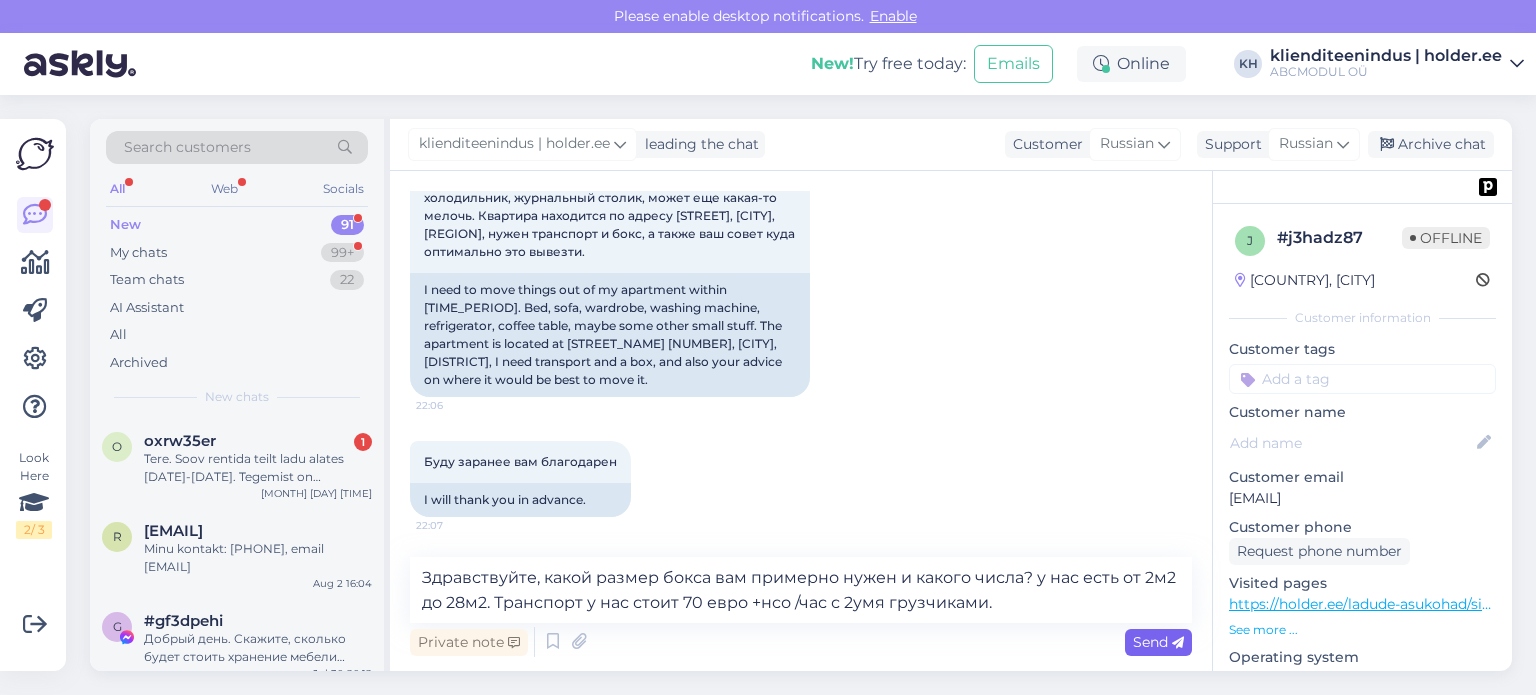 click on "Send" at bounding box center (1158, 642) 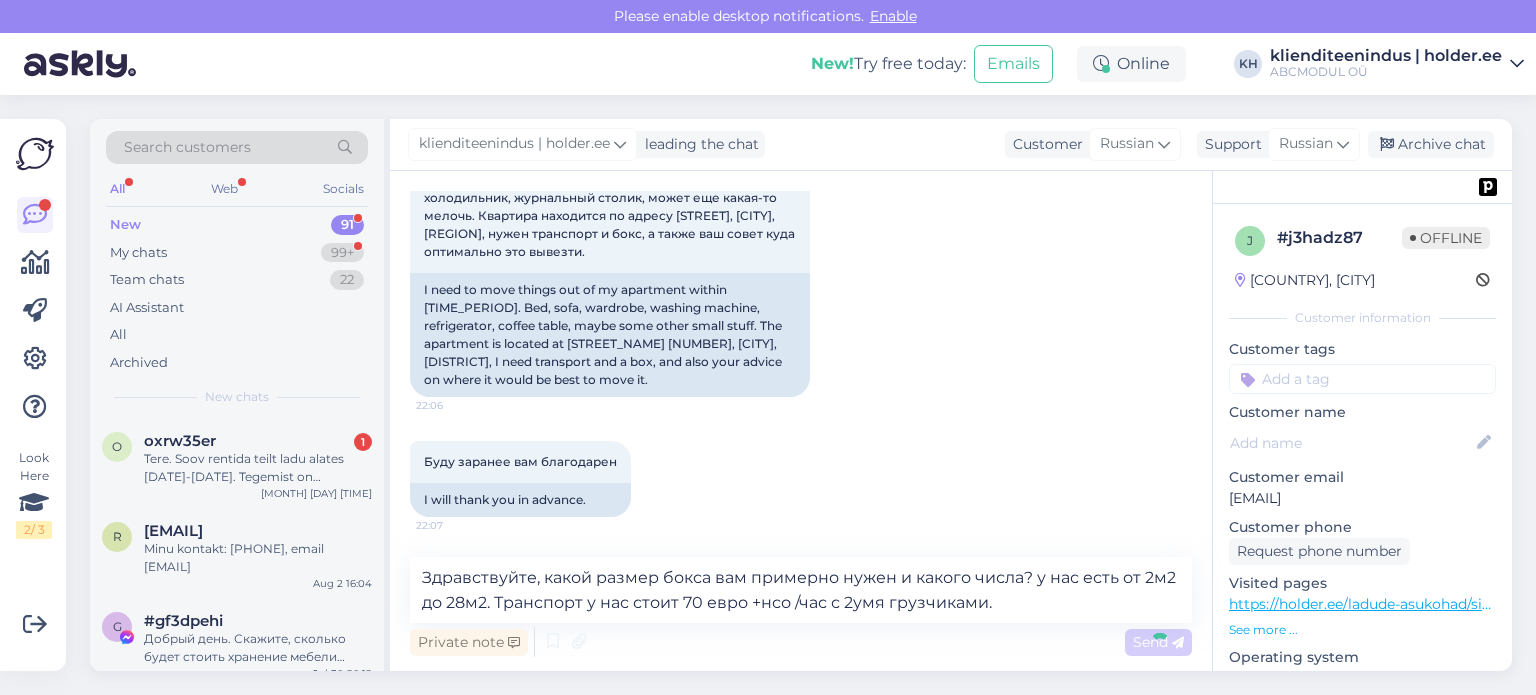 type 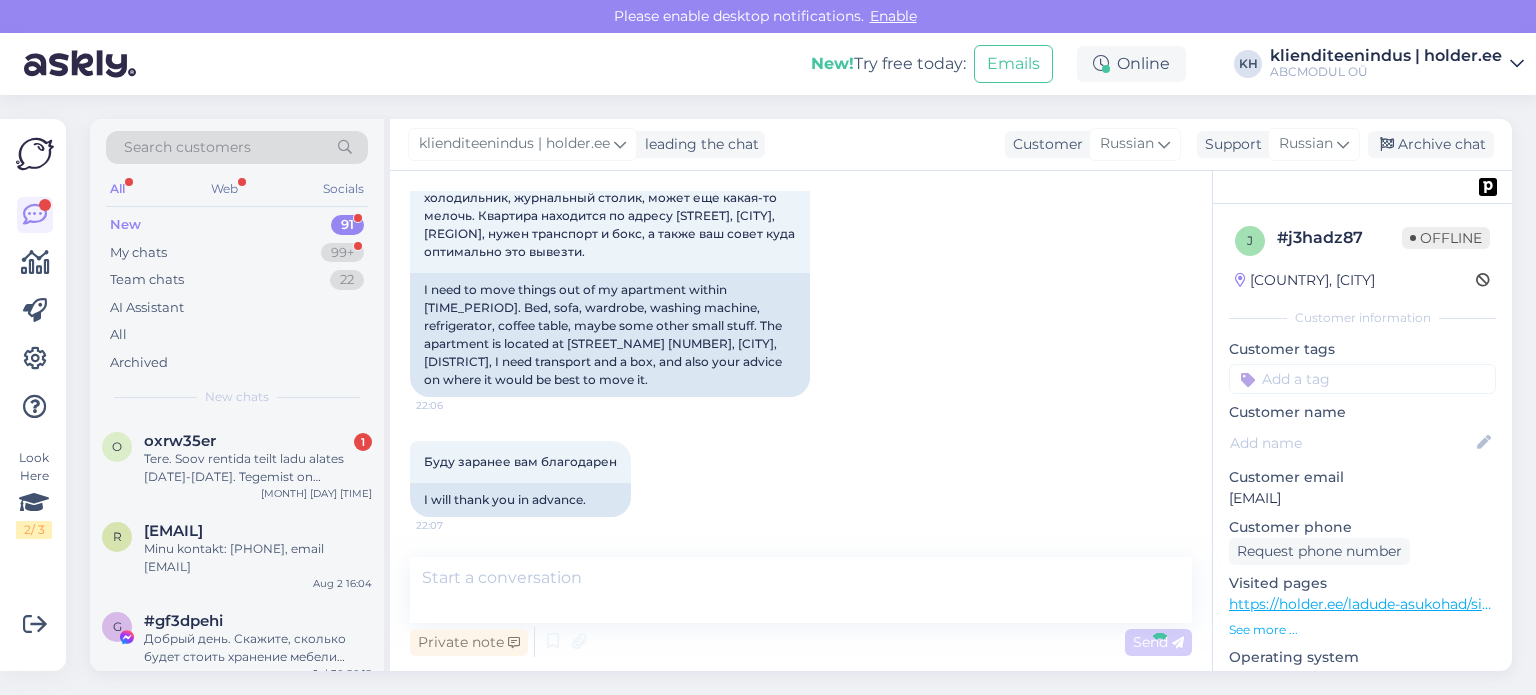 scroll, scrollTop: 416, scrollLeft: 0, axis: vertical 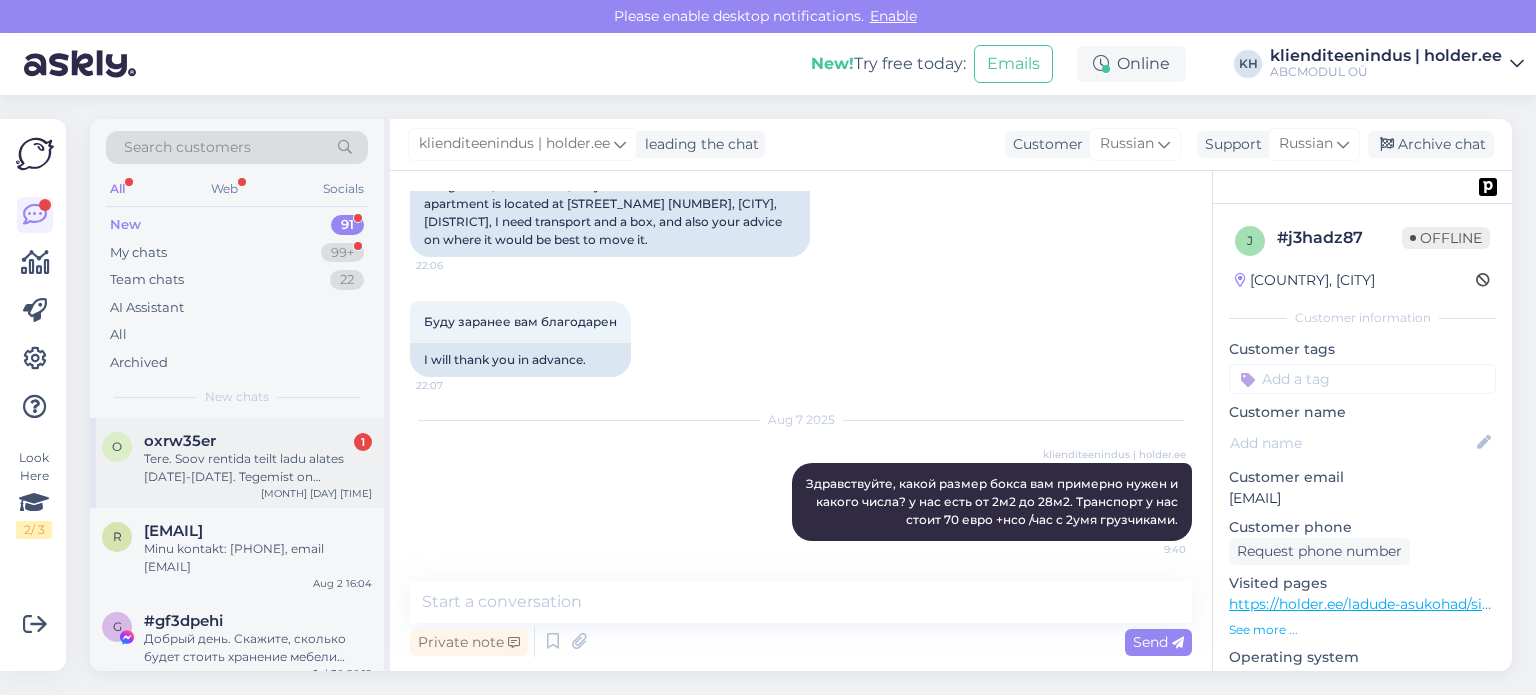 click on "Tere. Soov rentida teilt ladu alates 15.08-01.09.2025. Tegemist on kolimiskastidega ca 23 tk mõõdud umbes 600X450X450. Kui suur ladu võiks/peaks sellisel juhul olema ja millised on tingimused ja hind sellisel juhul. Milline ladu oleks teil kõige lähemal Liikuri tänavale, kuhu oleks vaja kunagi need asjad viia? Ette tänades ja tagasisidet ootama jäädes" at bounding box center (258, 468) 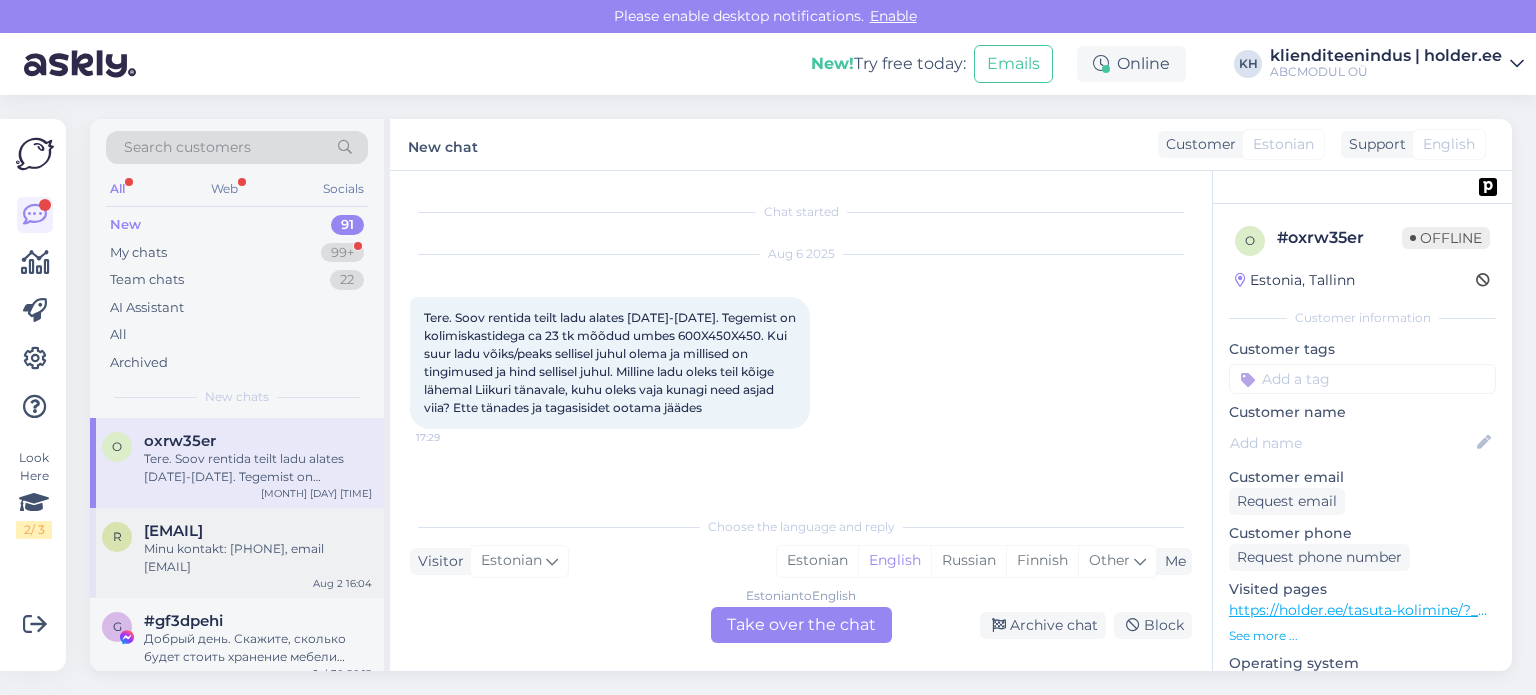 click on "Minu kontakt: [PHONE], email [EMAIL]" at bounding box center [258, 558] 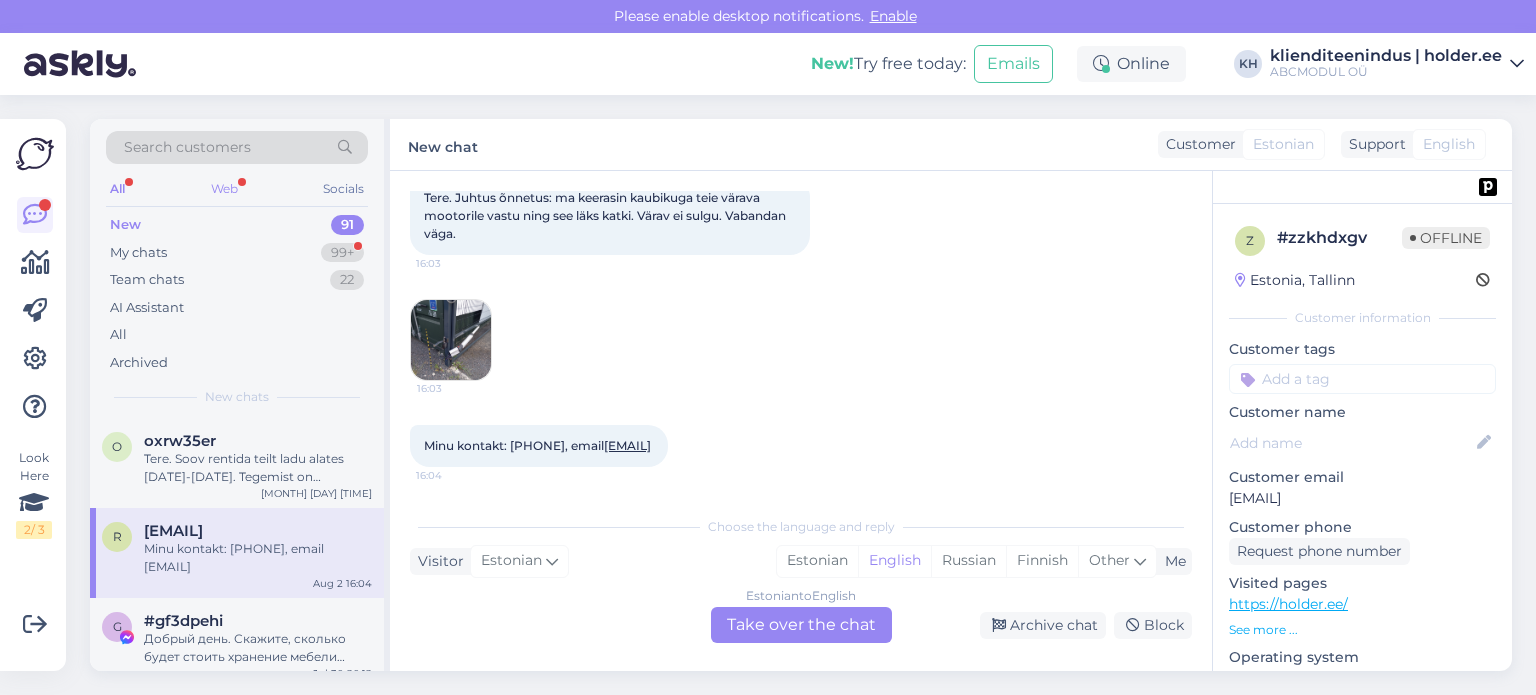 click on "Web" at bounding box center (224, 189) 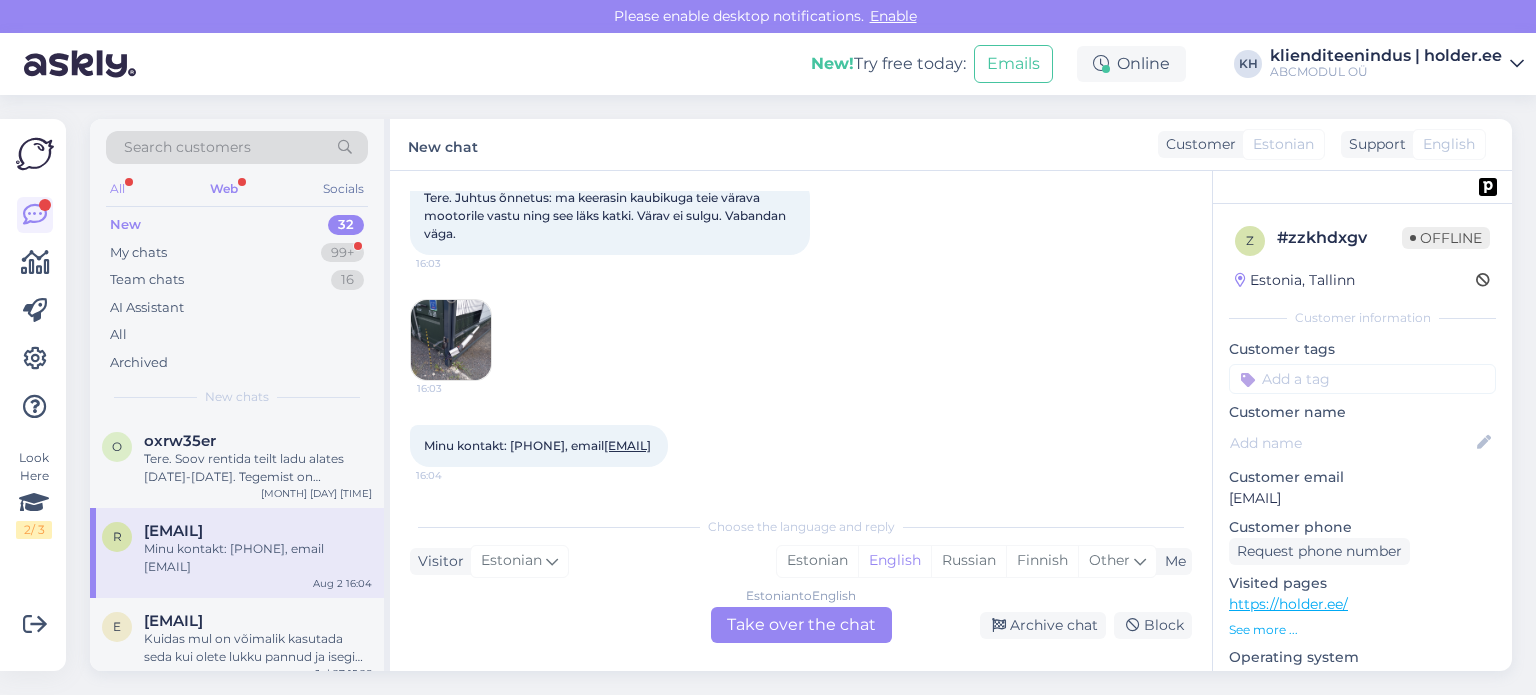 click on "All" at bounding box center (117, 189) 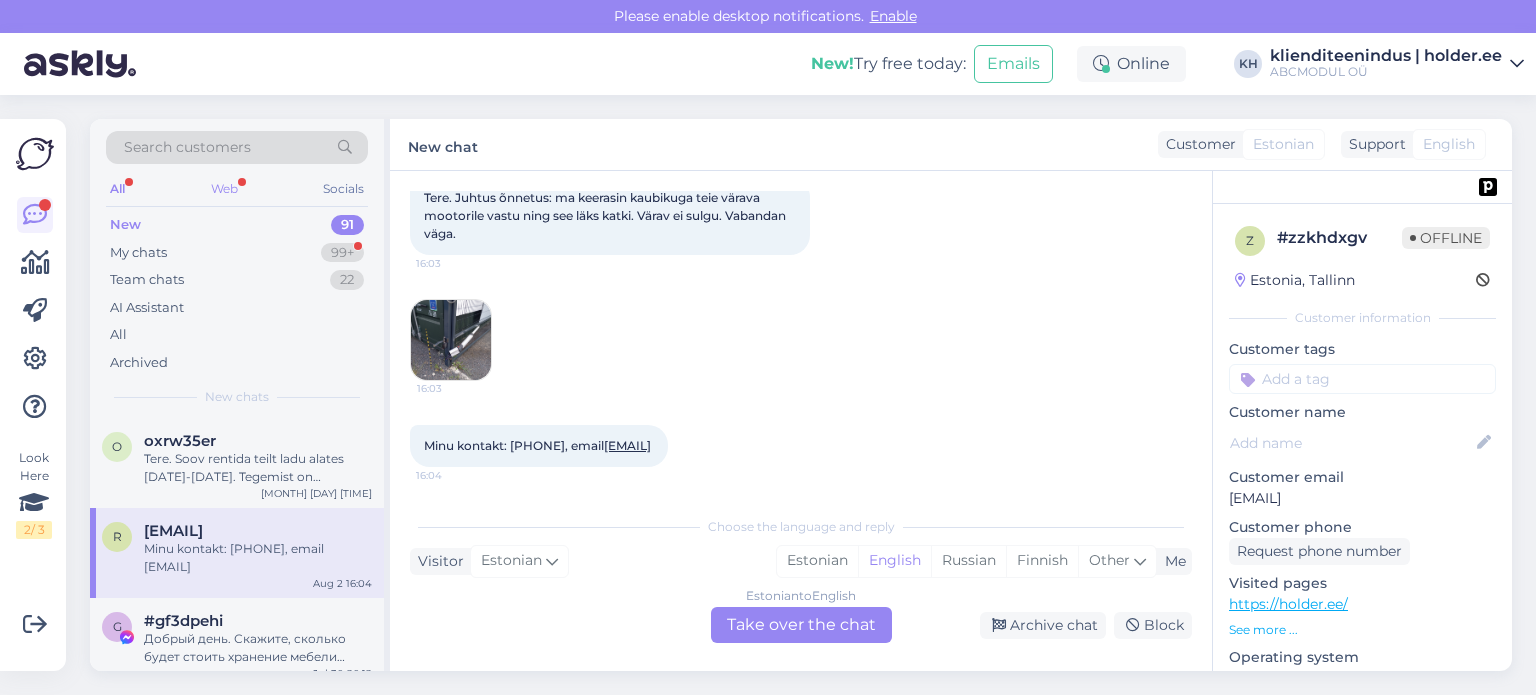 click on "Web" at bounding box center (224, 189) 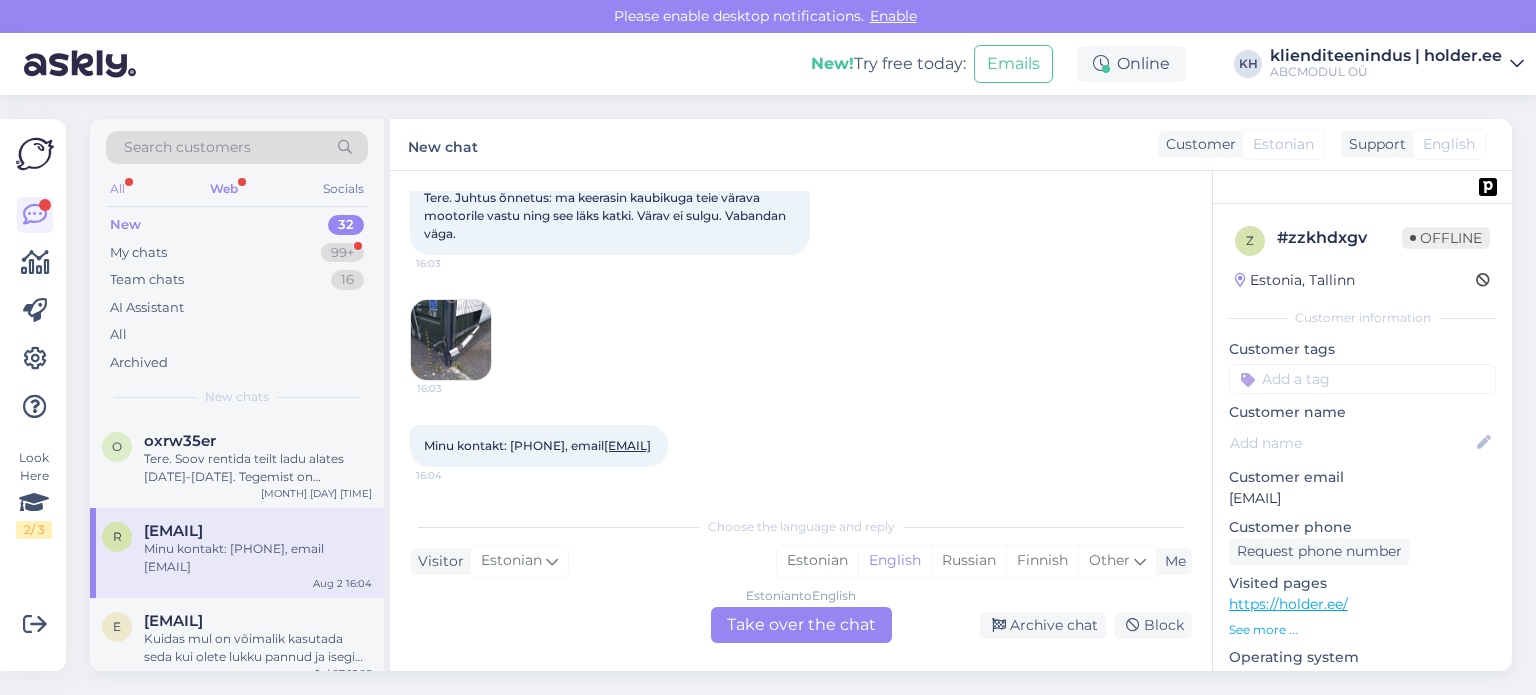 click on "All" at bounding box center (117, 189) 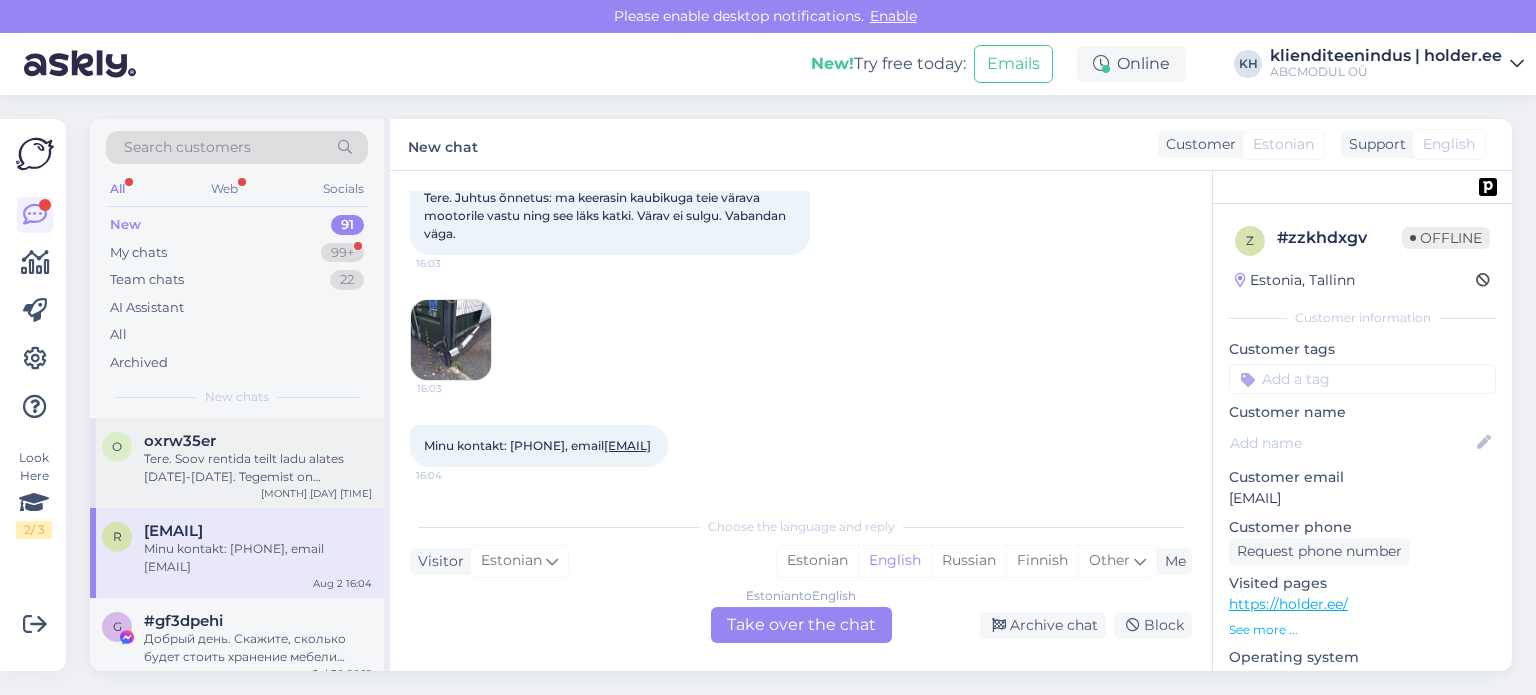 click on "#oxrw35er" at bounding box center (258, 441) 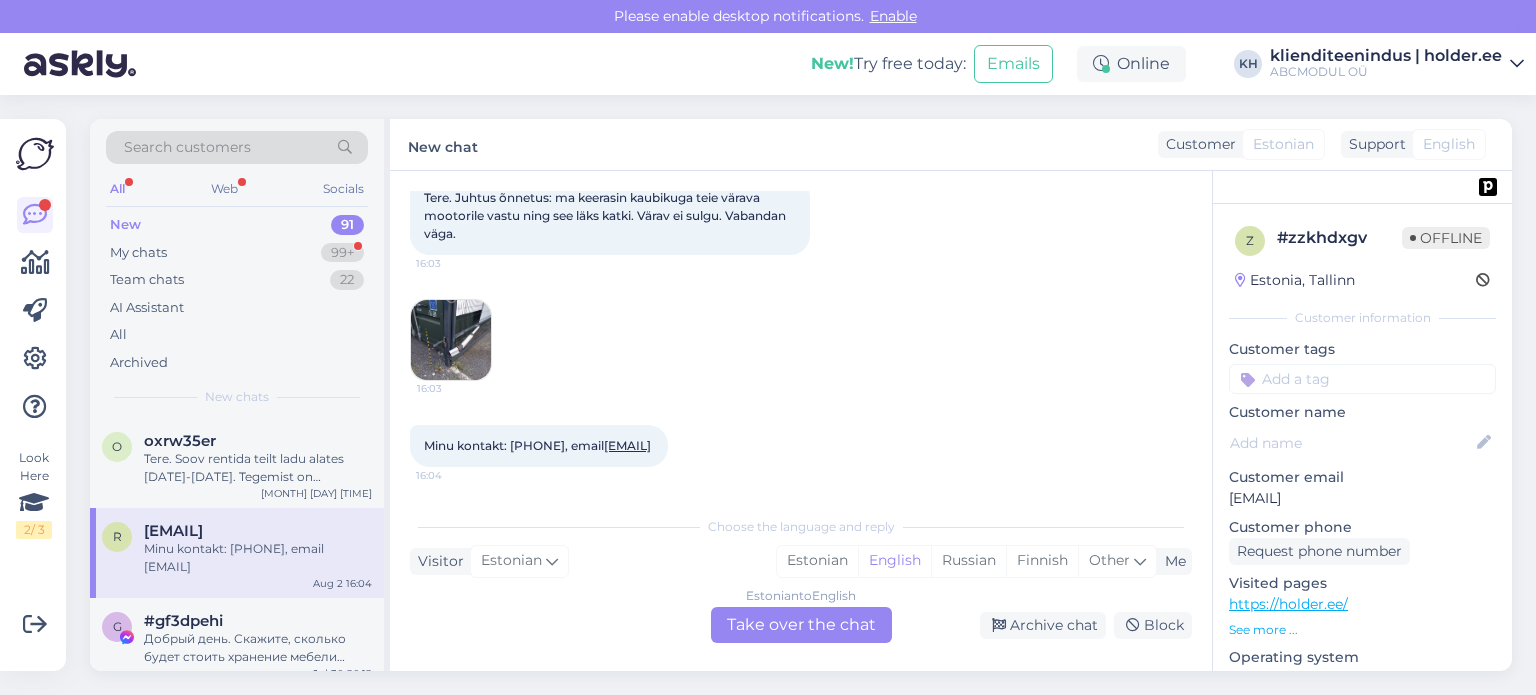 scroll, scrollTop: 0, scrollLeft: 0, axis: both 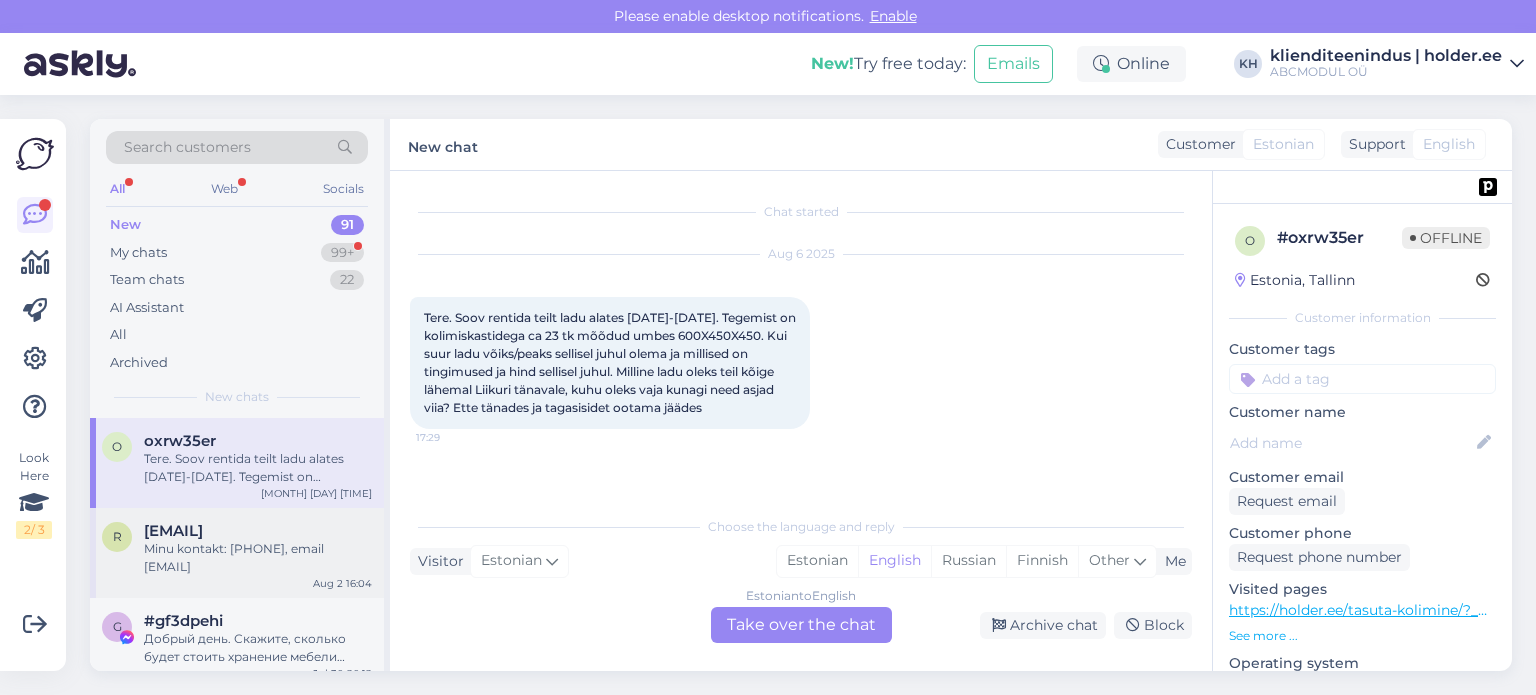 click on "Minu kontakt: [PHONE], email [EMAIL]" at bounding box center [258, 558] 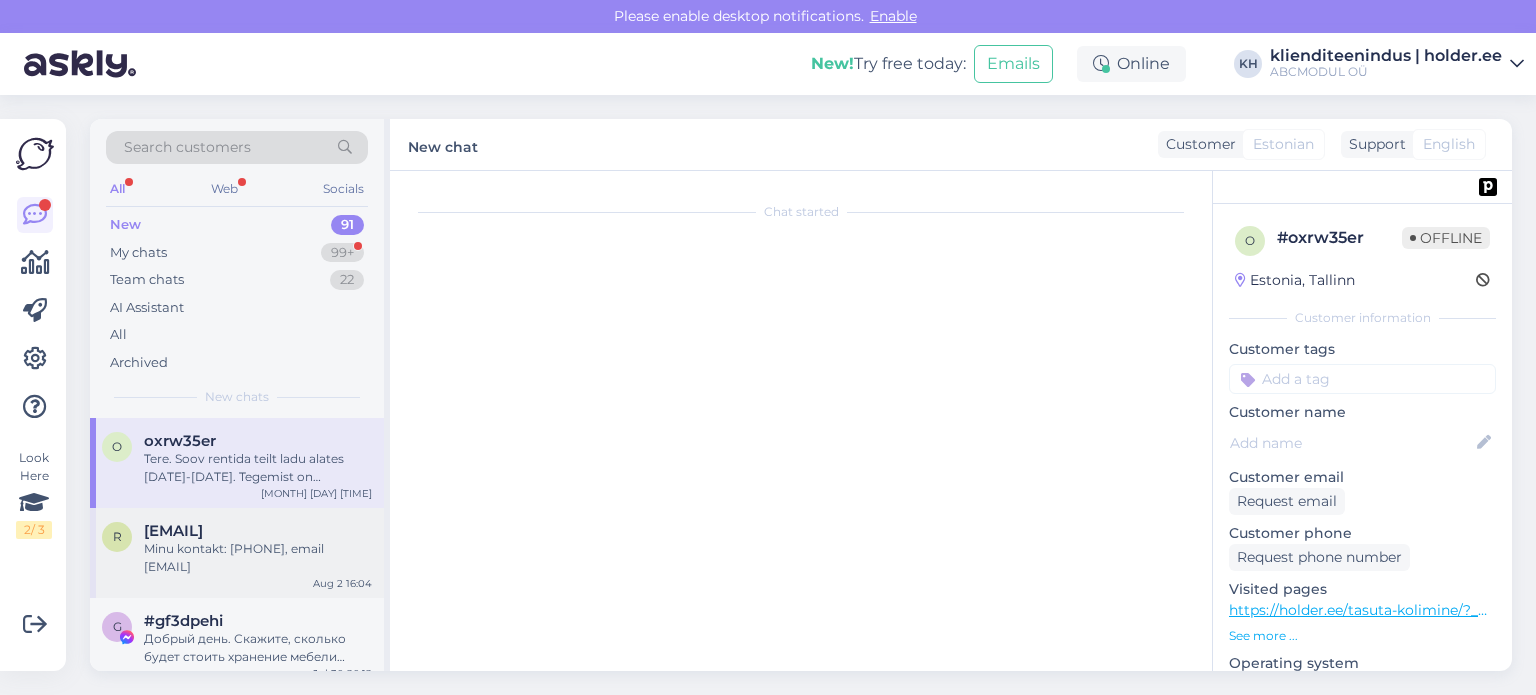 scroll, scrollTop: 120, scrollLeft: 0, axis: vertical 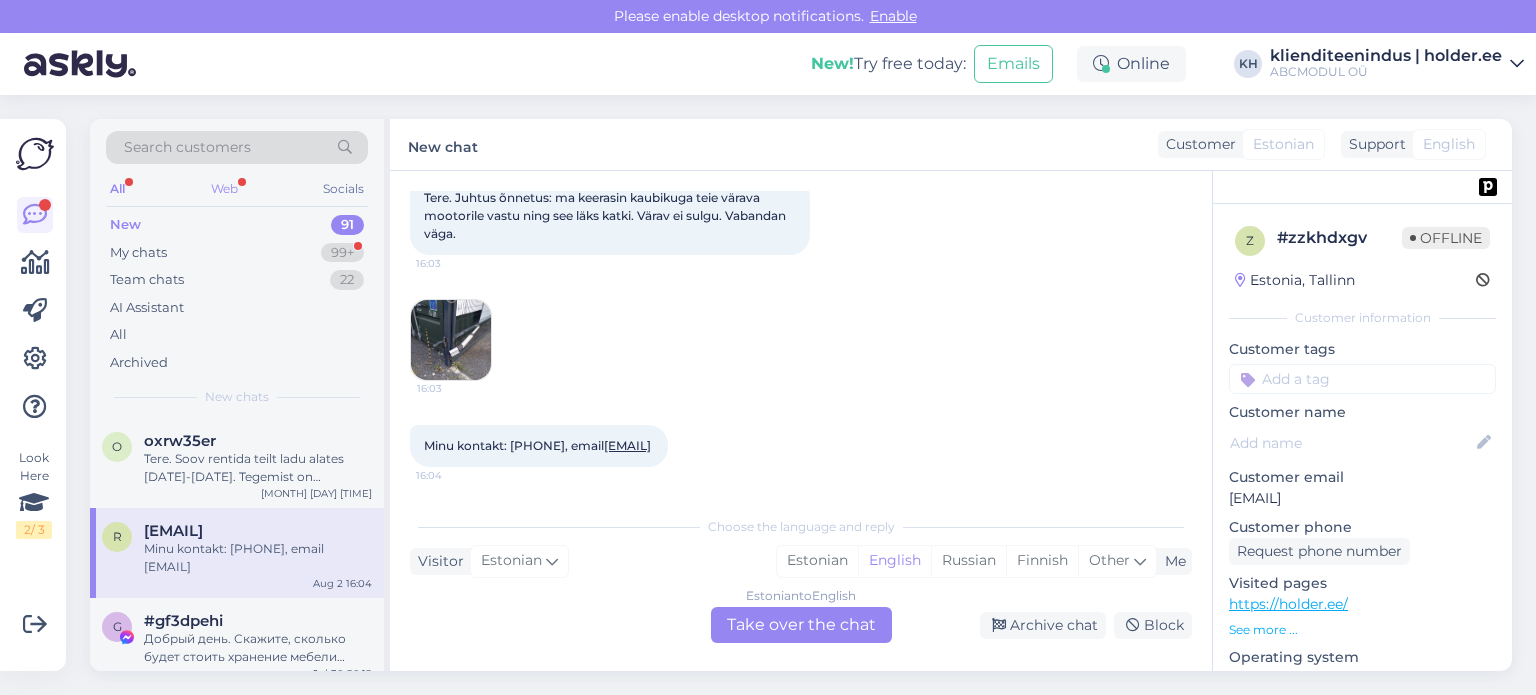 click on "Web" at bounding box center [224, 189] 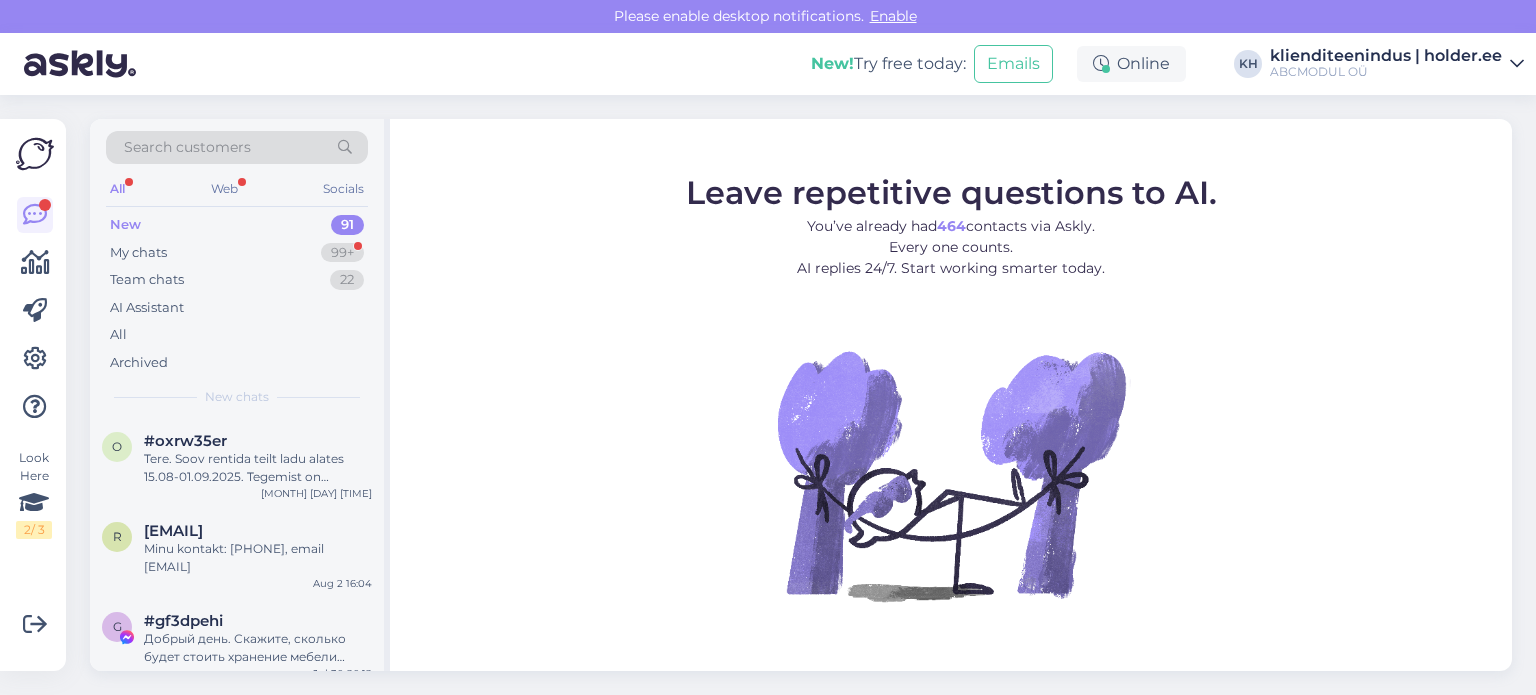scroll, scrollTop: 0, scrollLeft: 0, axis: both 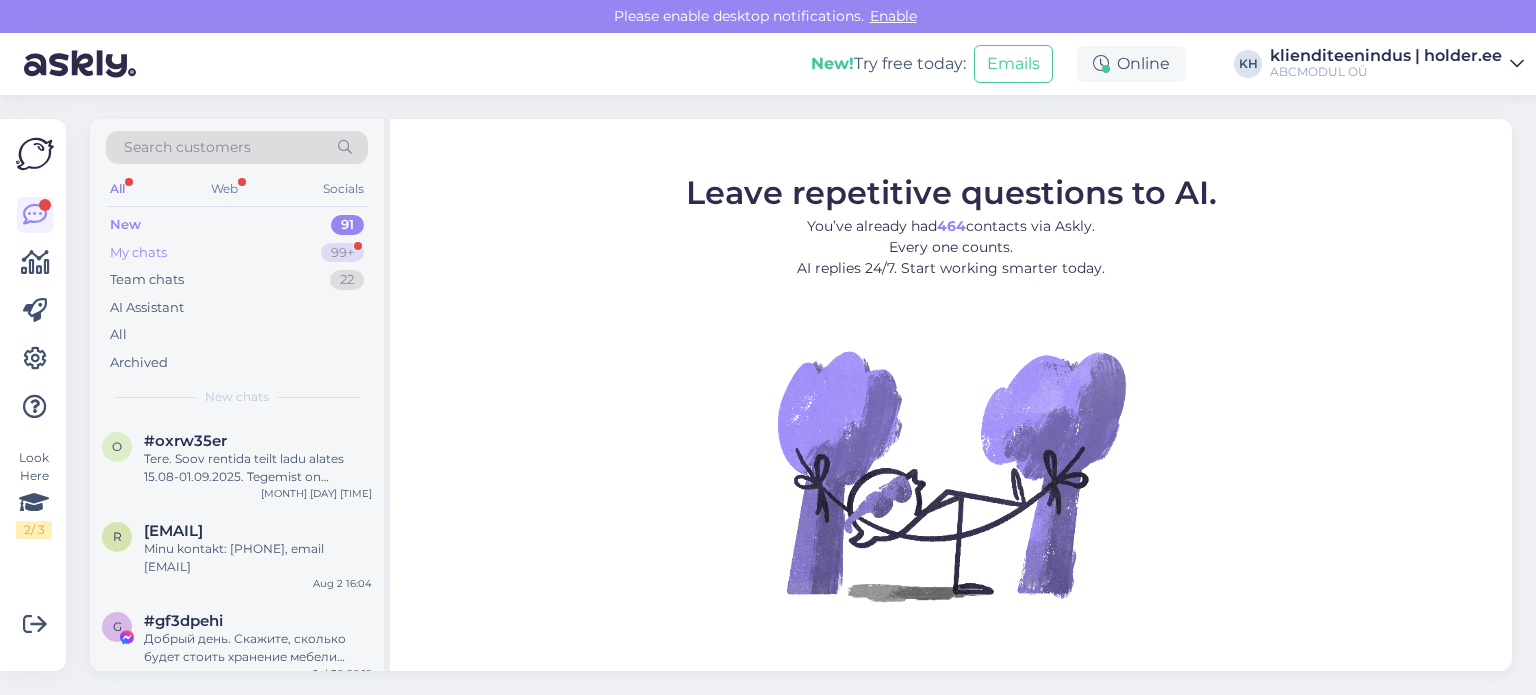 click on "My chats 99+" at bounding box center [237, 253] 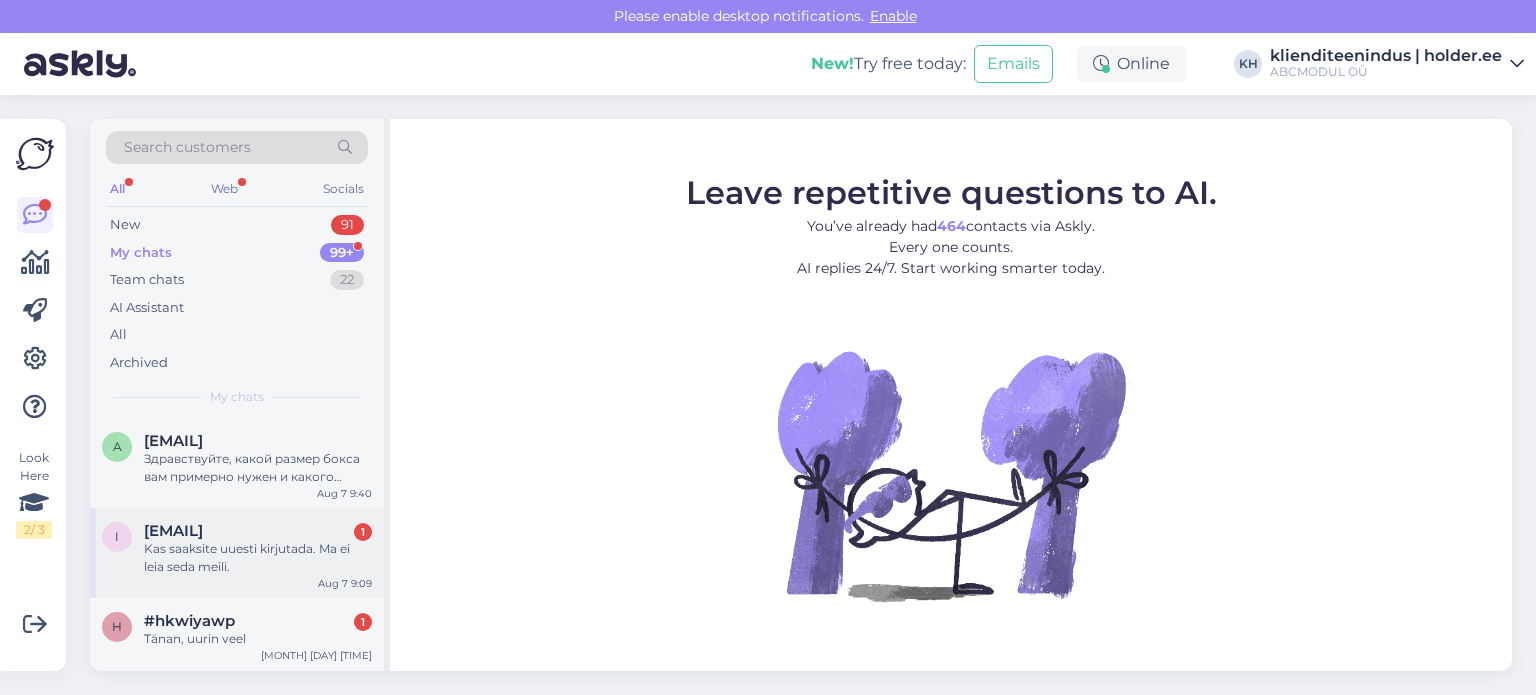click on "Kas saaksite uuesti kirjutada. Ma ei leia seda meili." at bounding box center (258, 558) 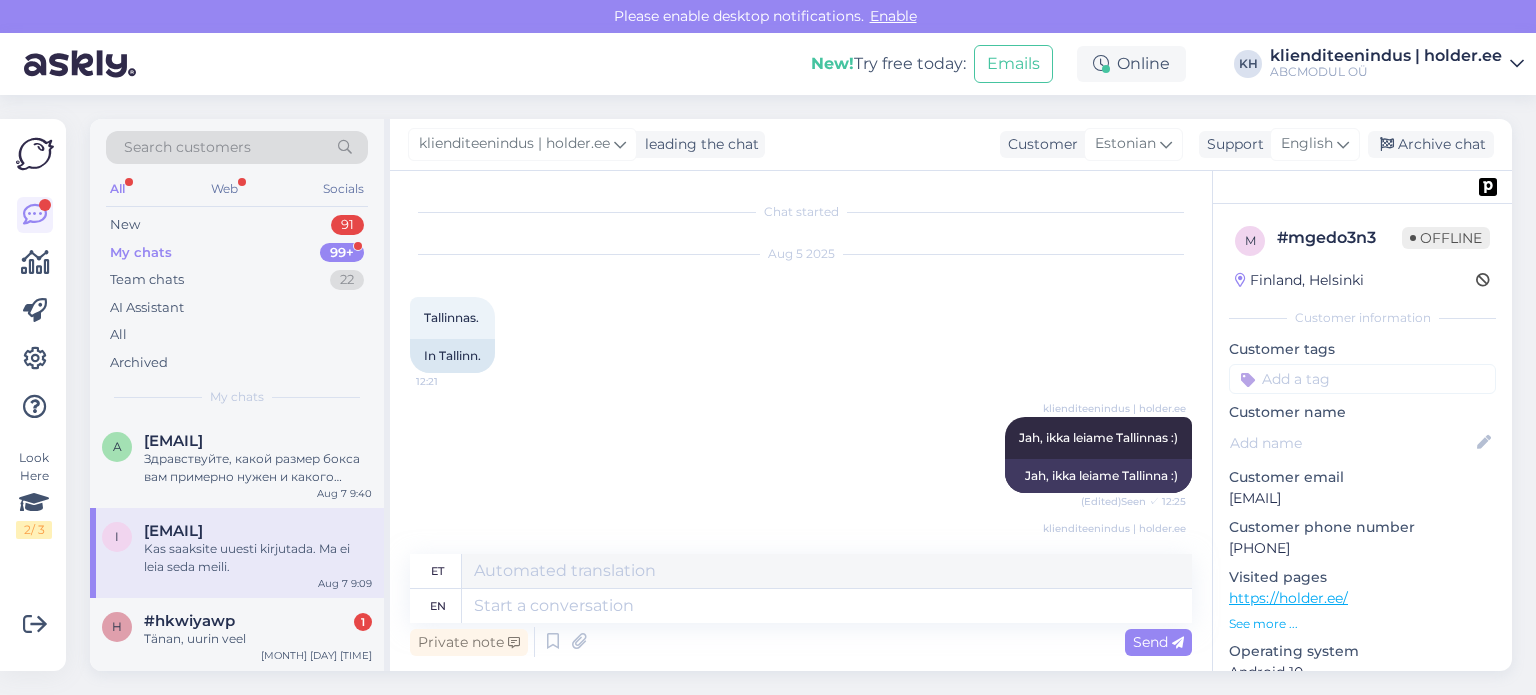 scroll, scrollTop: 630, scrollLeft: 0, axis: vertical 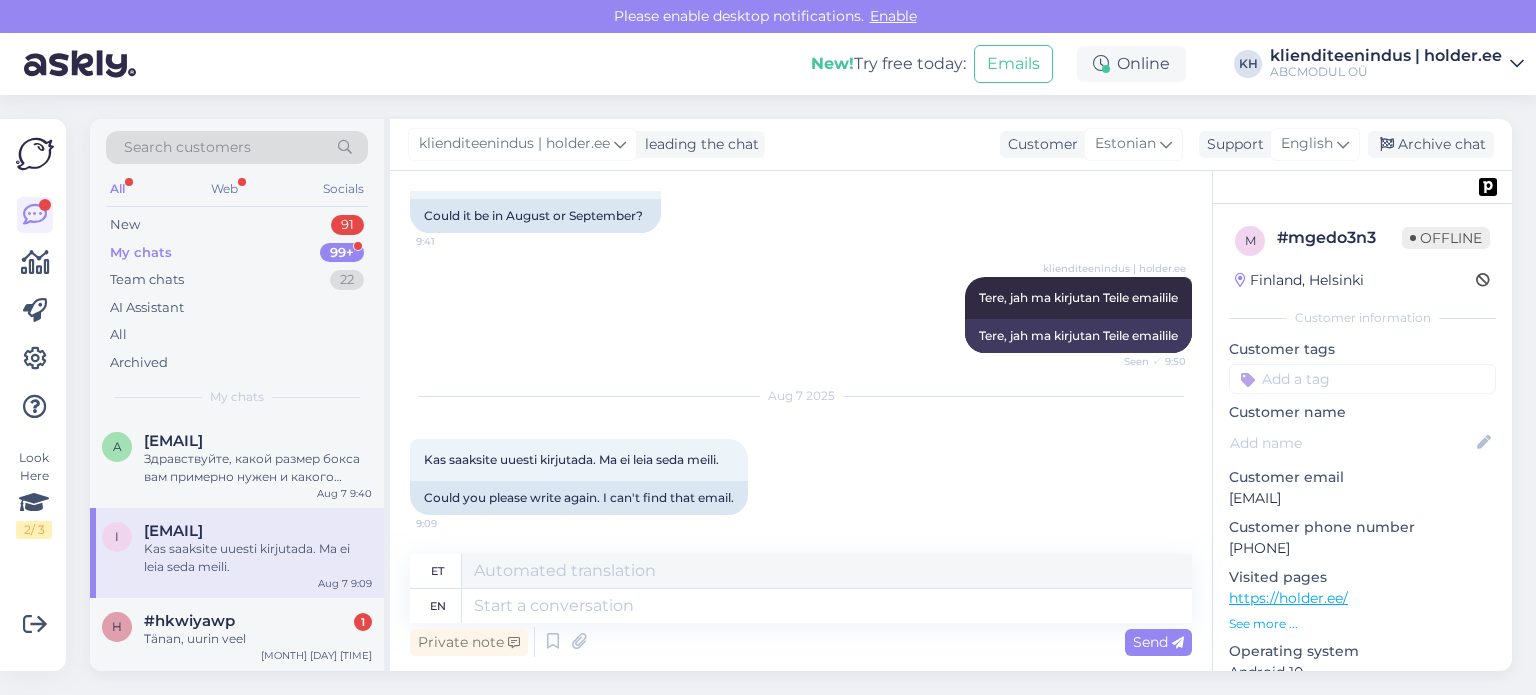 drag, startPoint x: 1384, startPoint y: 492, endPoint x: 1212, endPoint y: 500, distance: 172.18594 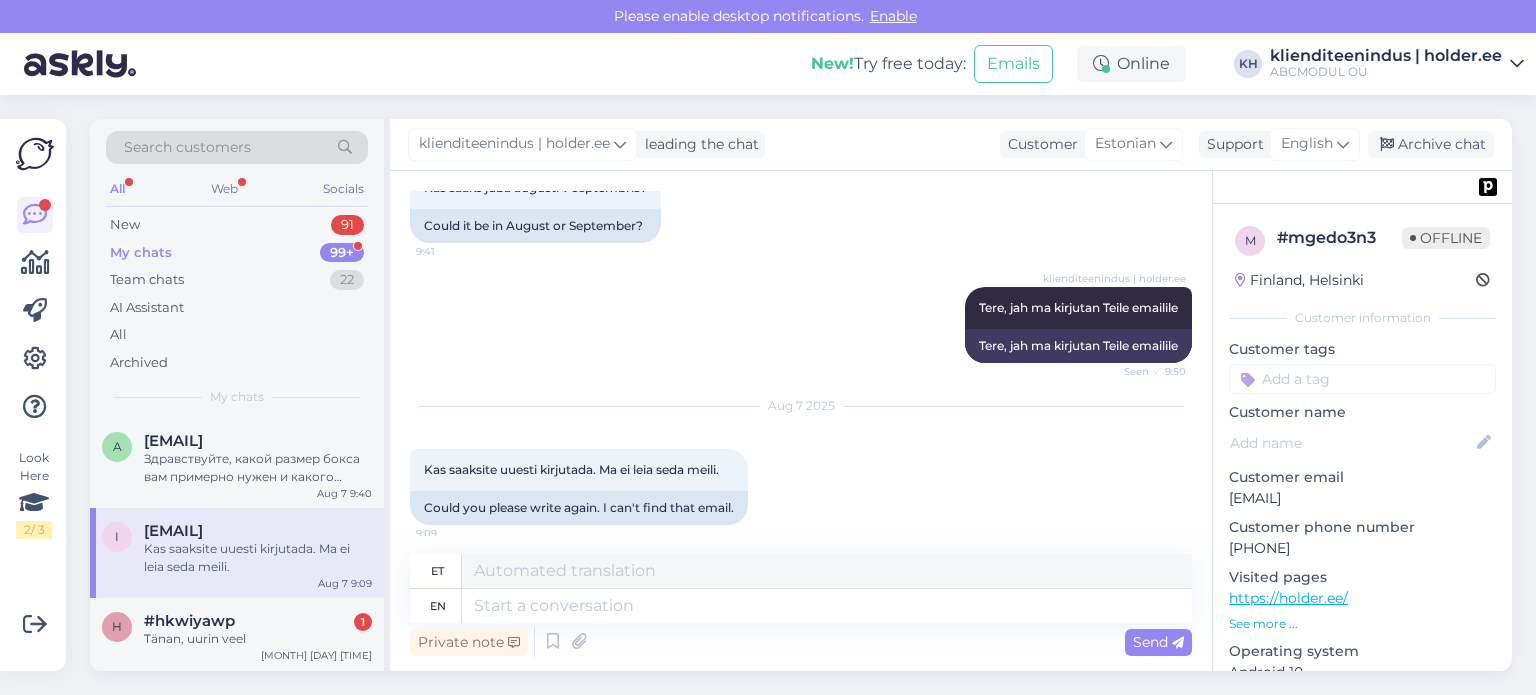 scroll, scrollTop: 630, scrollLeft: 0, axis: vertical 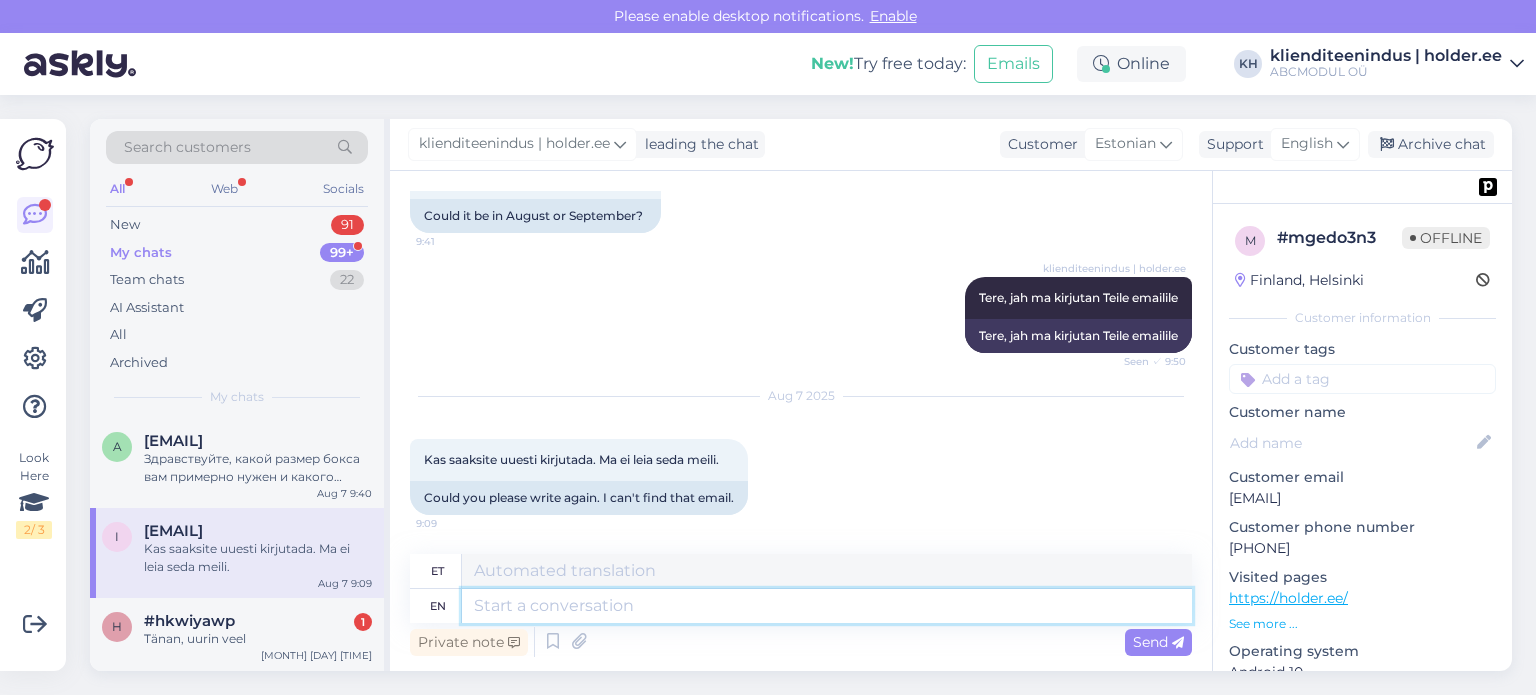 click at bounding box center [827, 606] 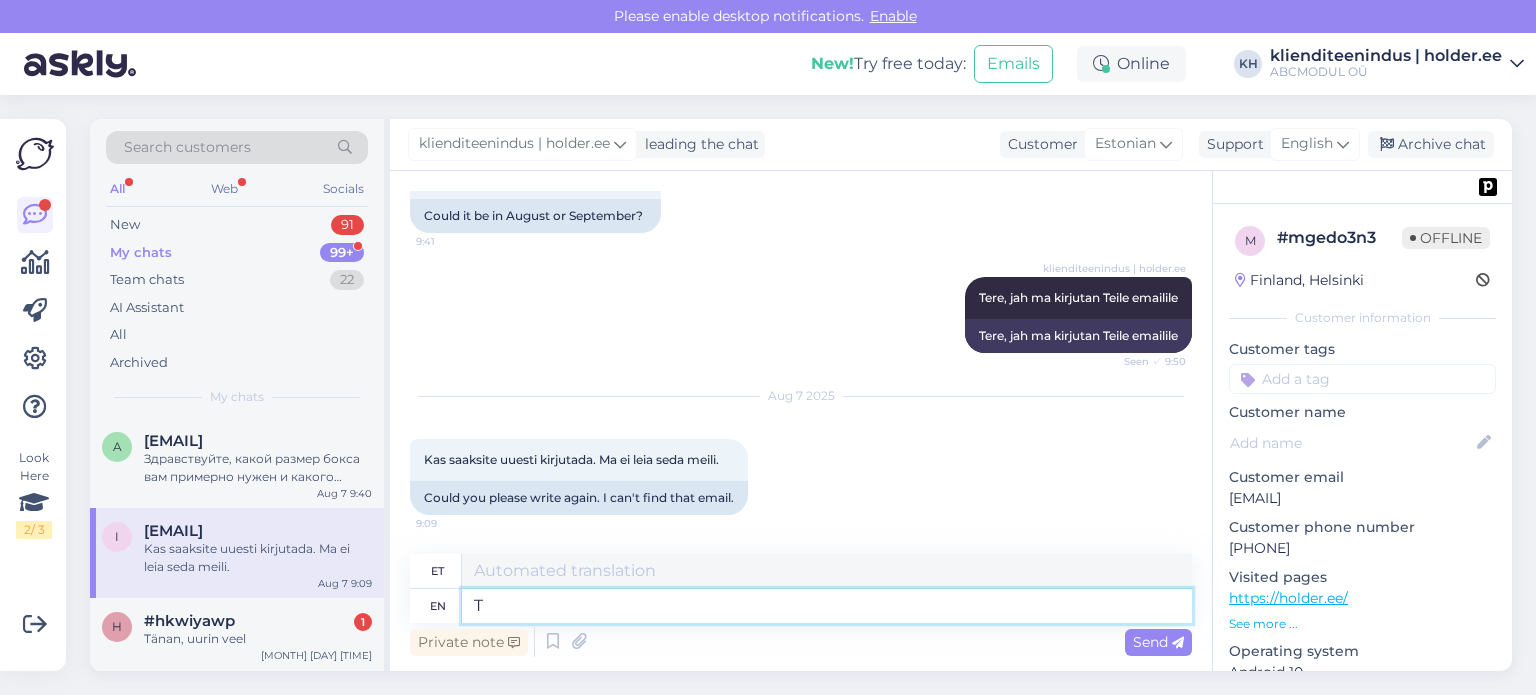 type on "Te" 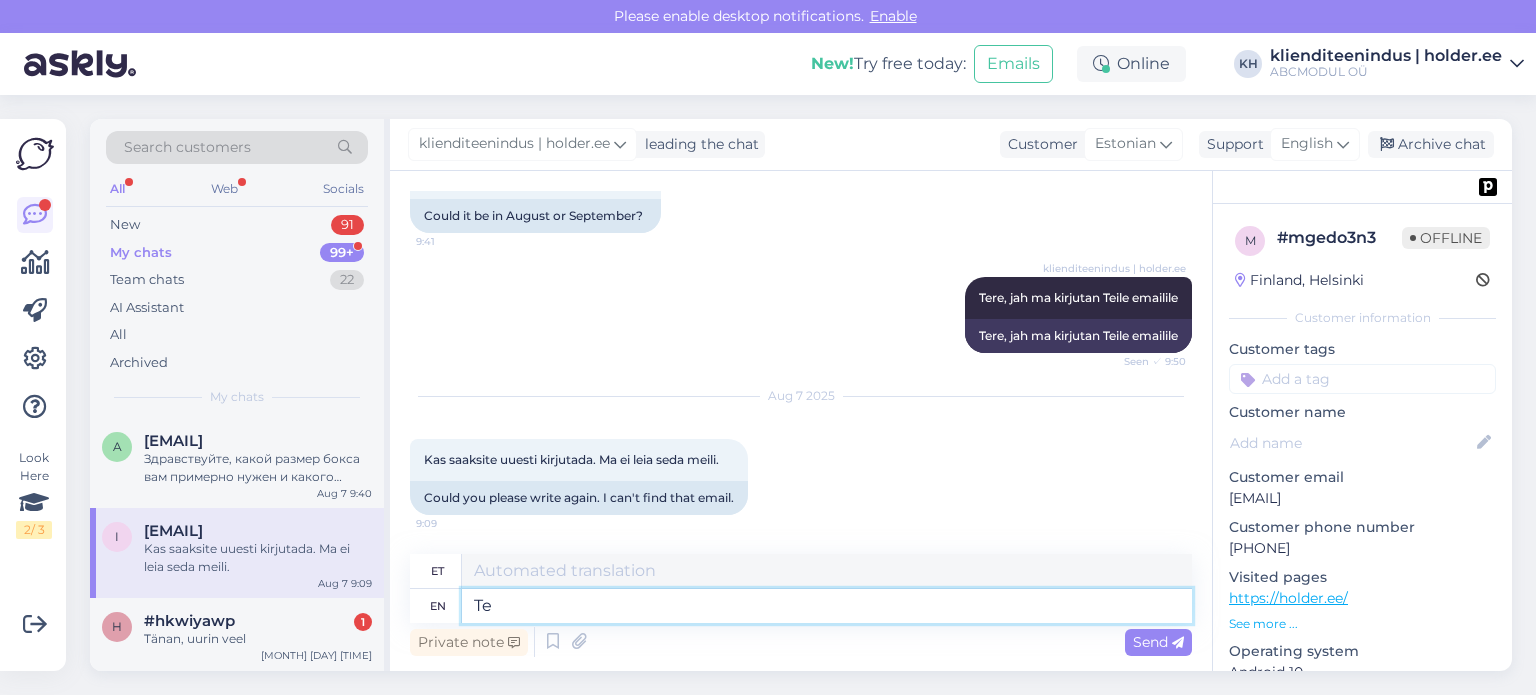 type on "Te" 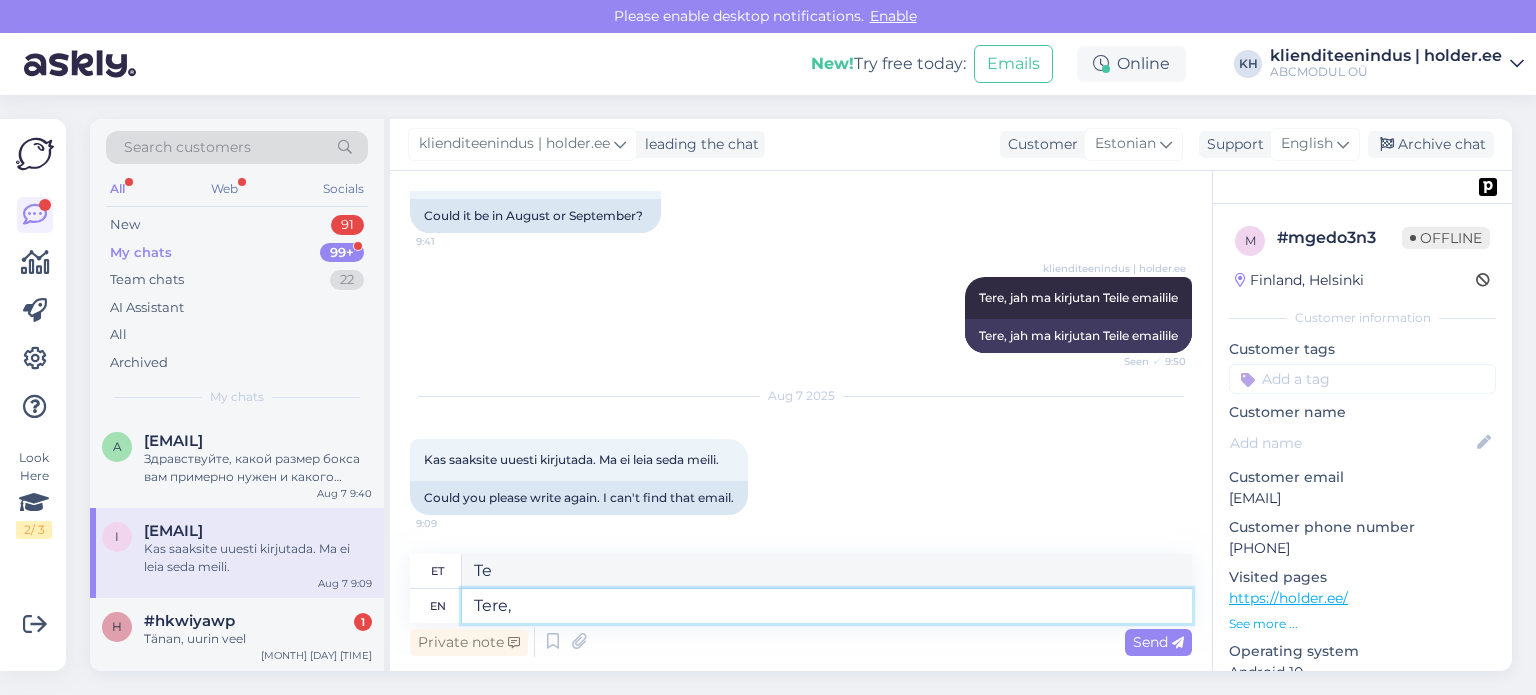 type on "Tere," 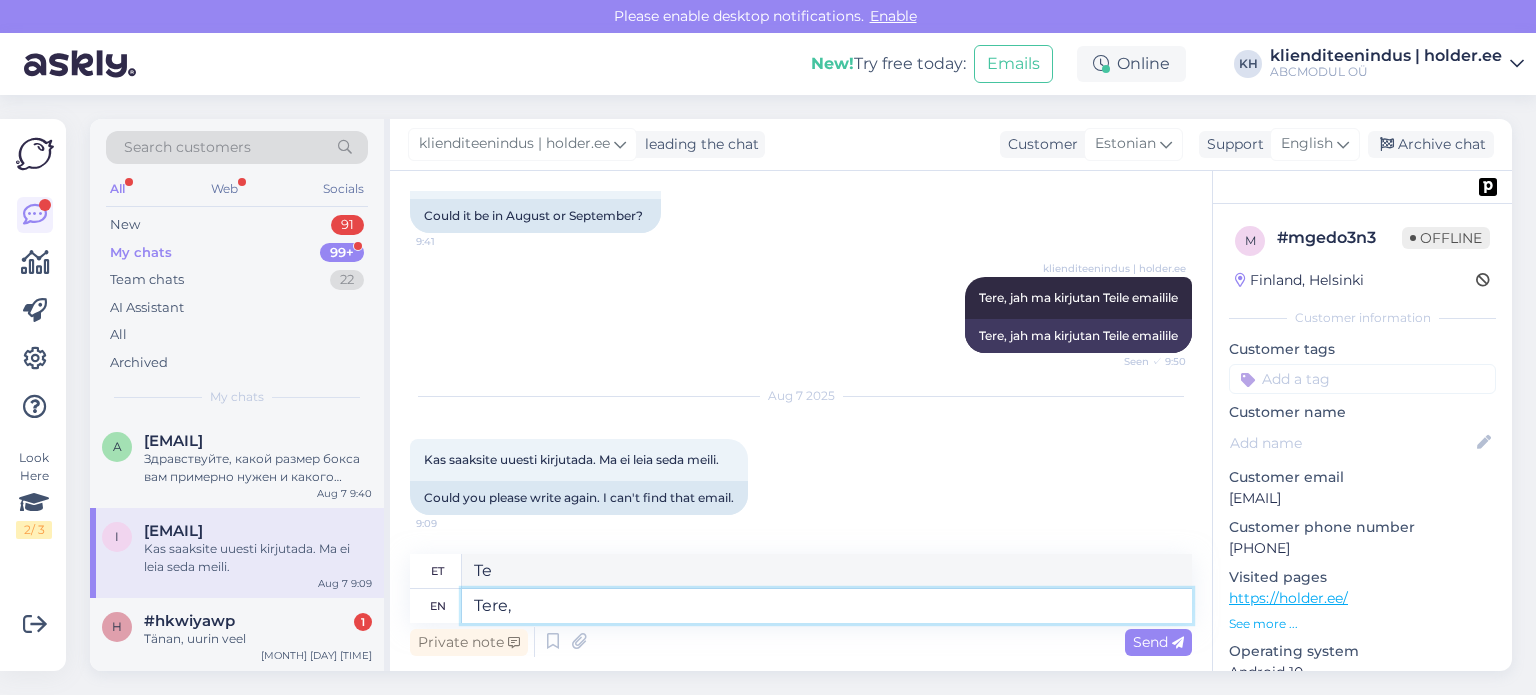 type on "Tere," 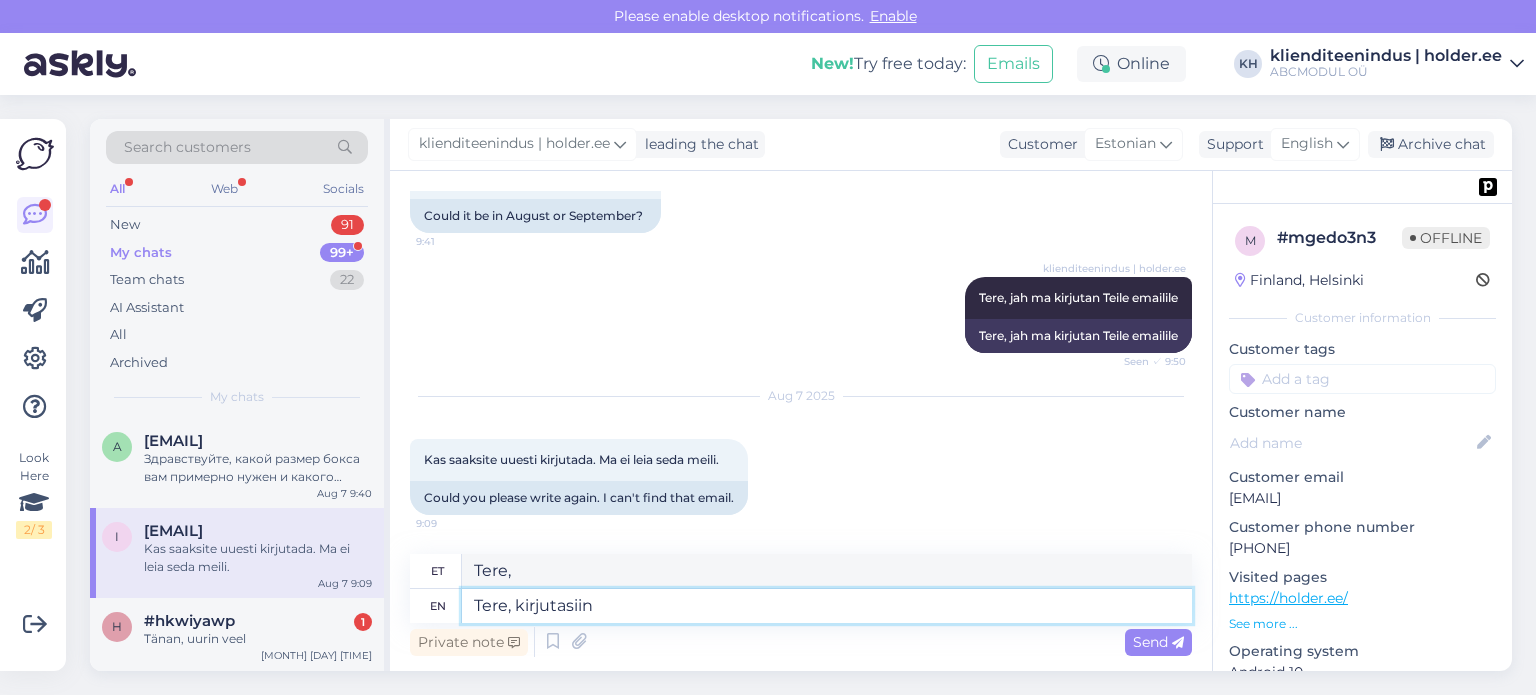 type on "Tere, kirjutasiin" 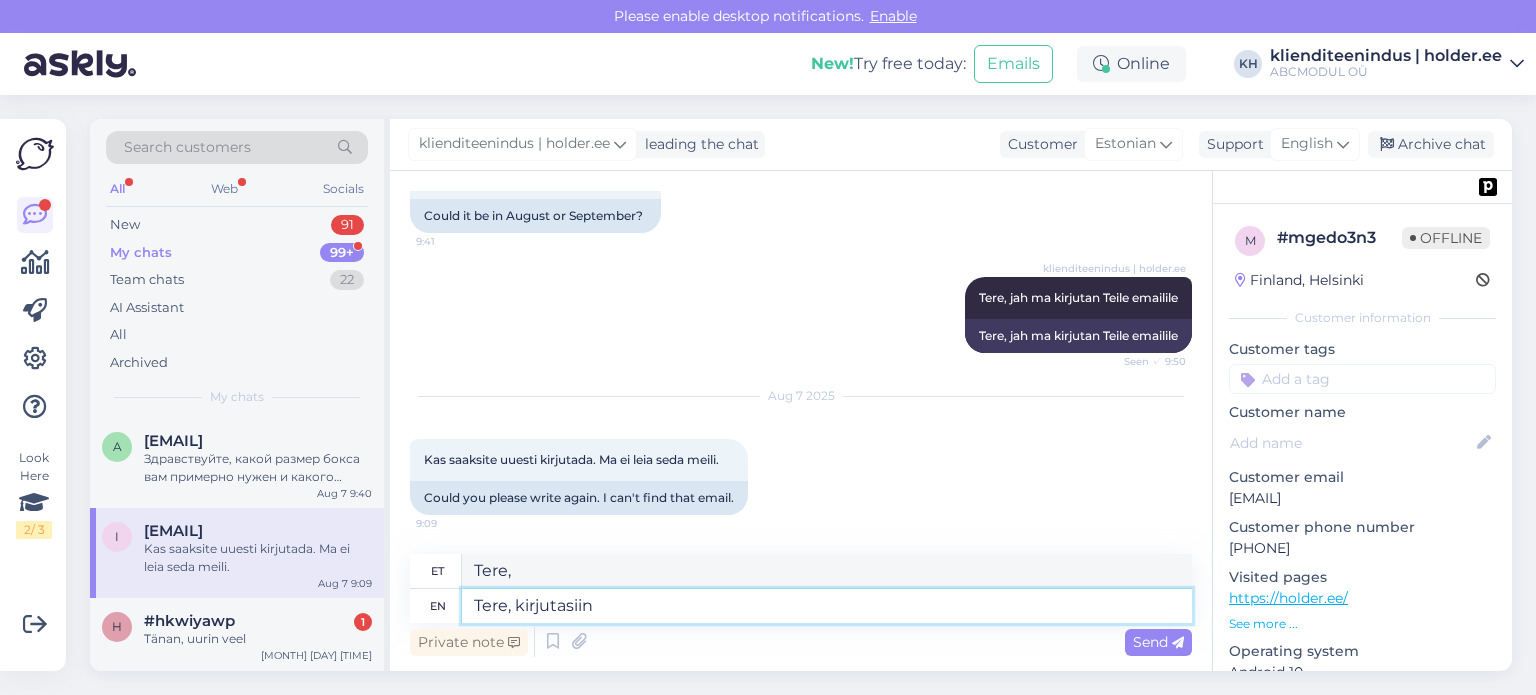 type on "Tere, kirjutasin" 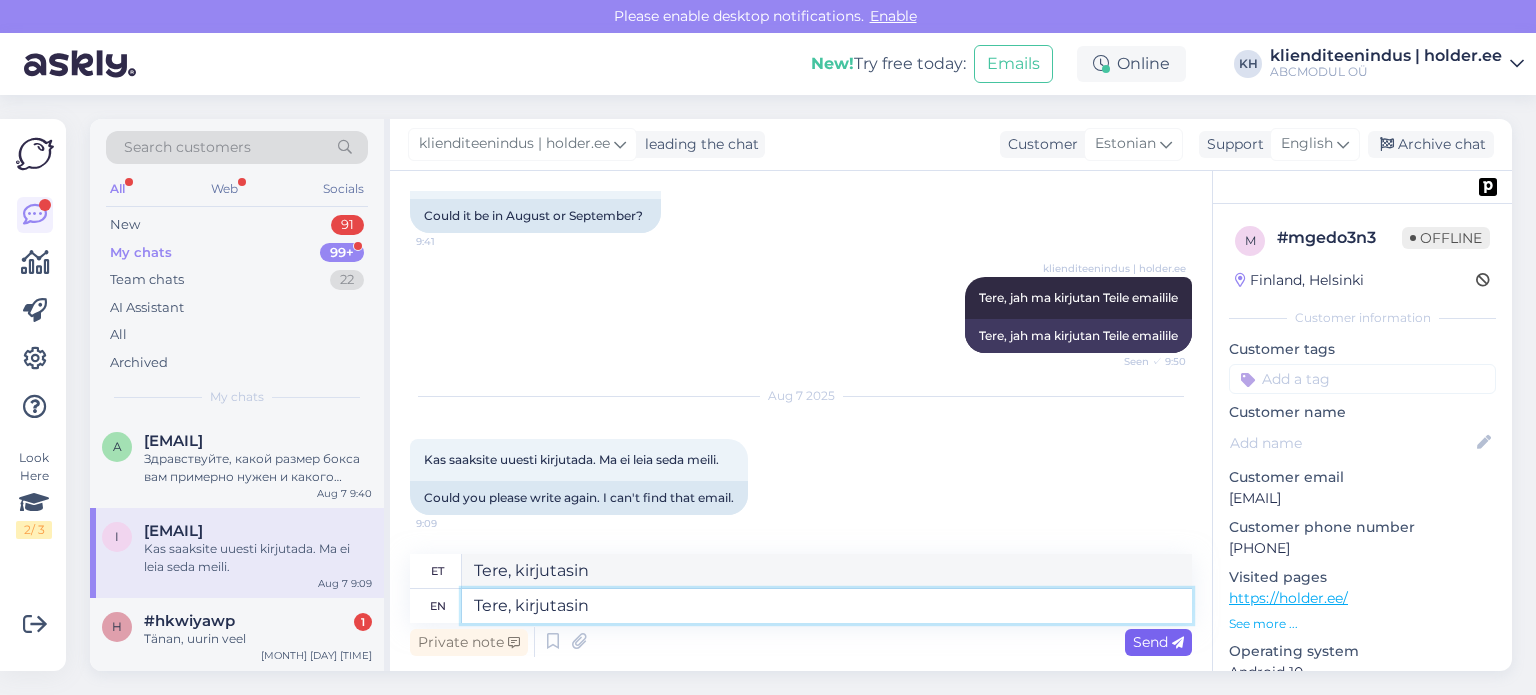 type on "Tere, kirjutasin" 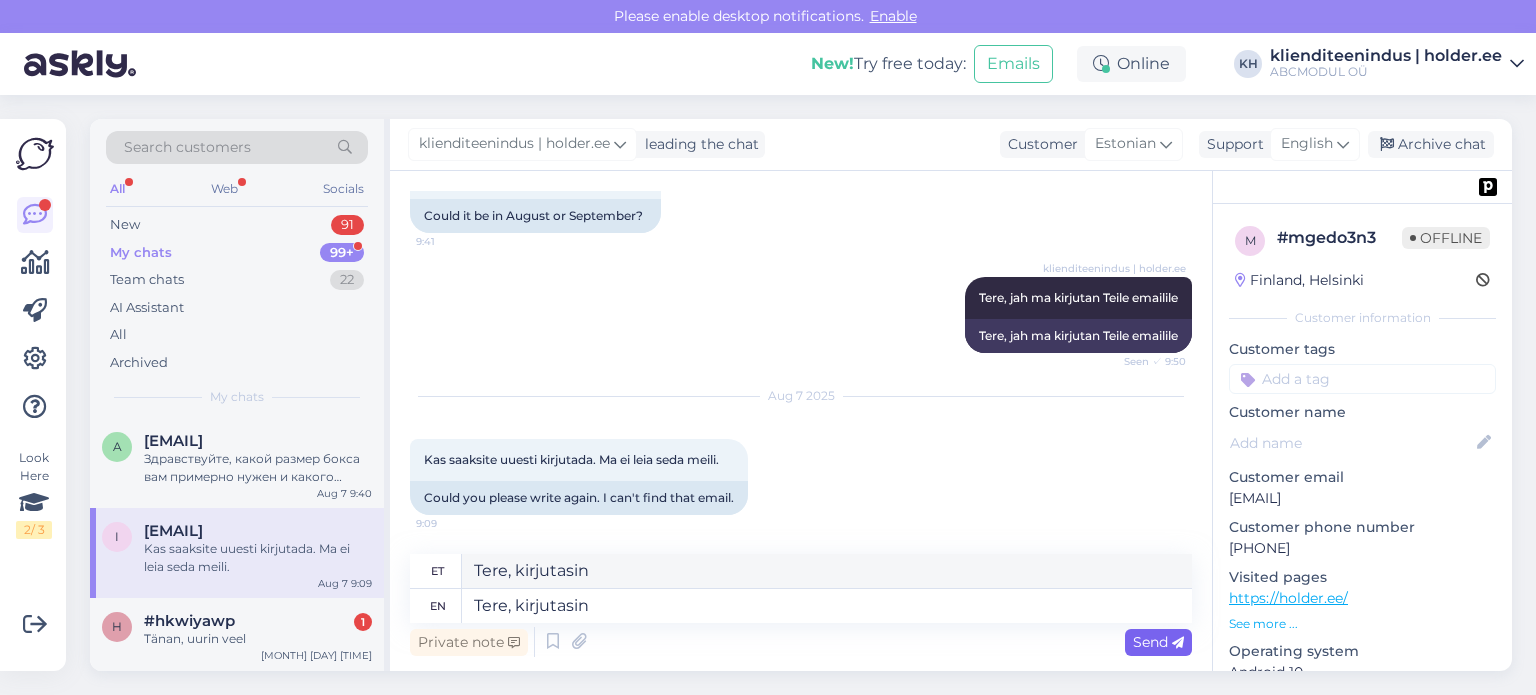 click on "Send" at bounding box center [1158, 642] 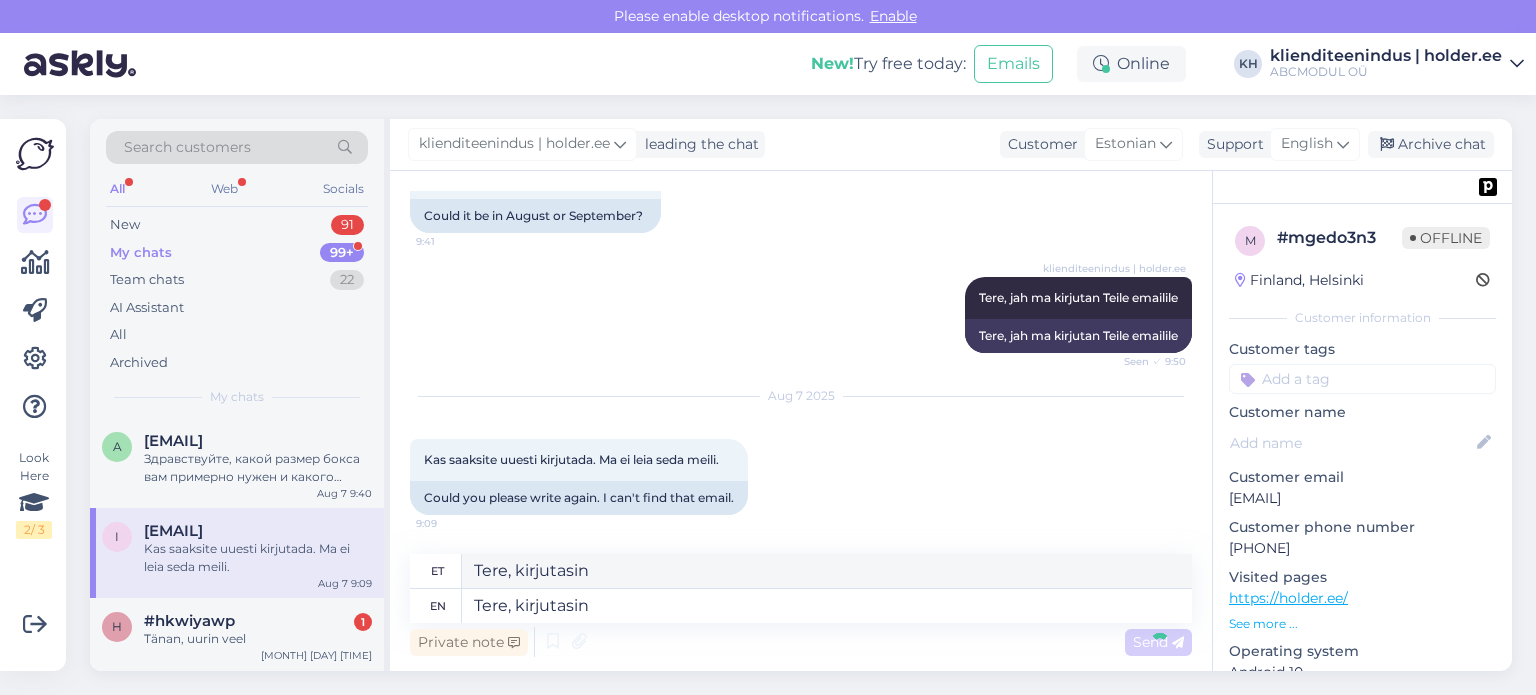 type 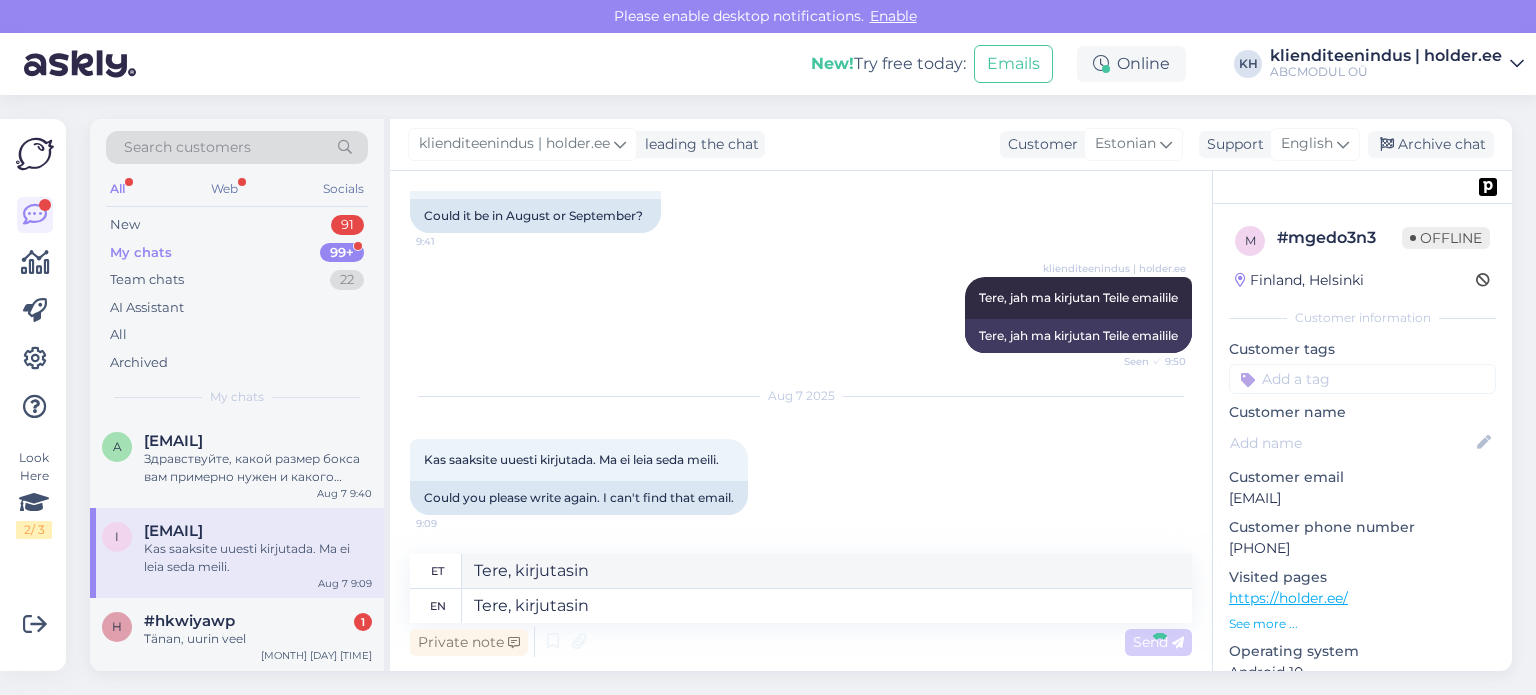 type 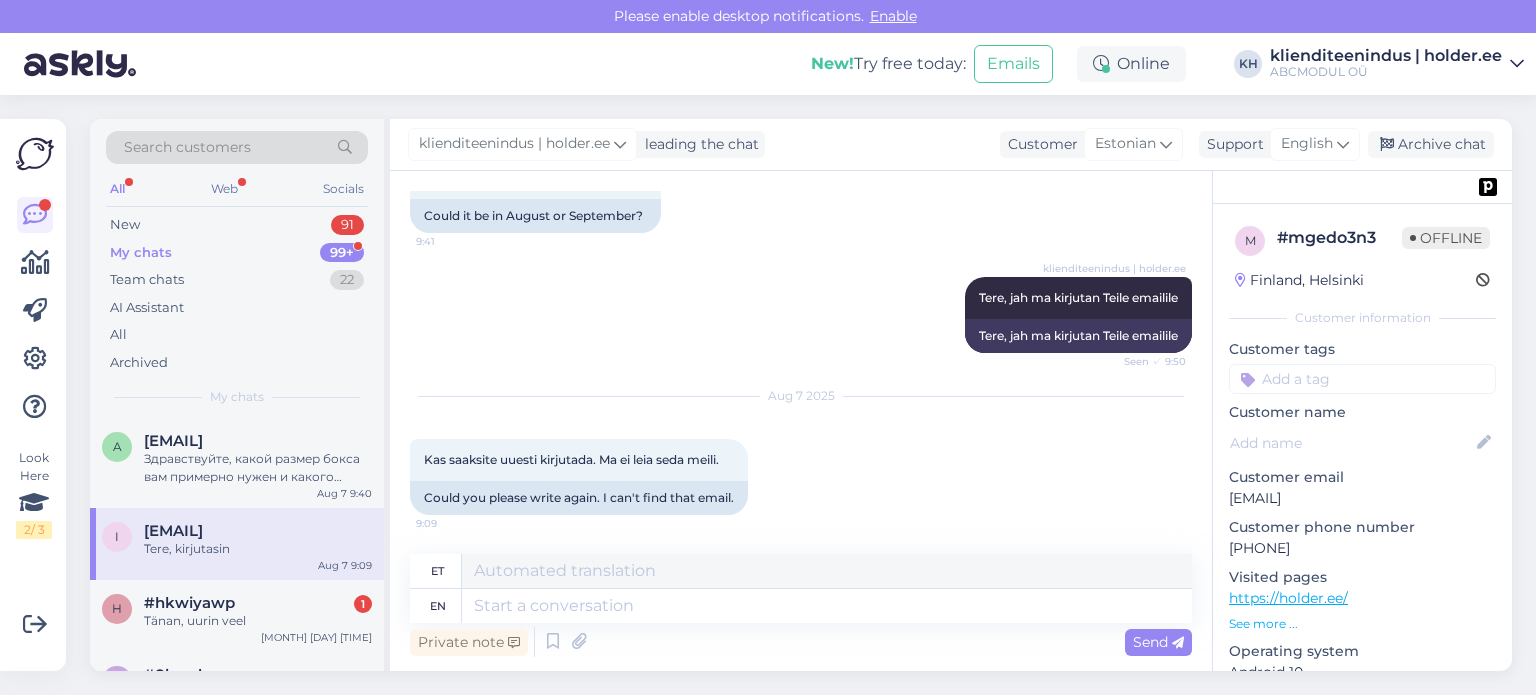 scroll, scrollTop: 750, scrollLeft: 0, axis: vertical 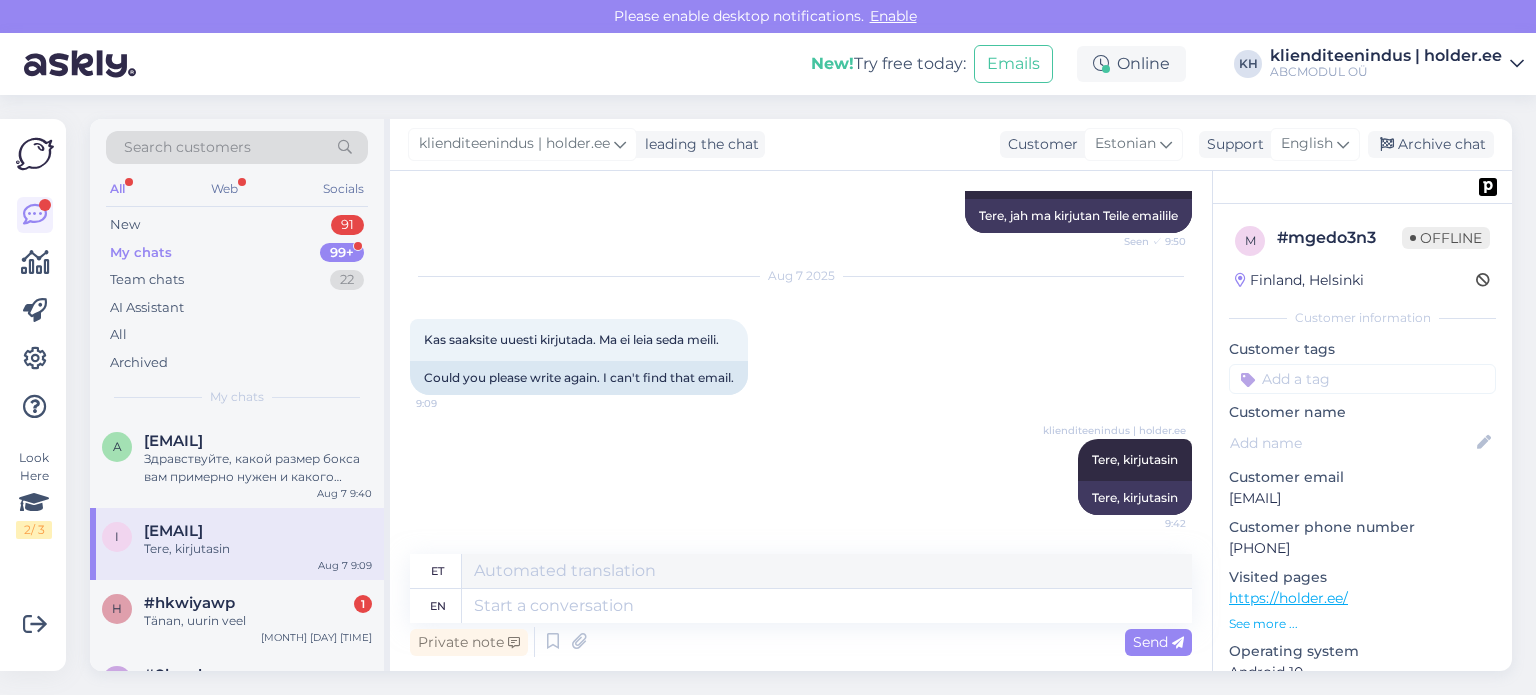 drag, startPoint x: 1345, startPoint y: 551, endPoint x: 1215, endPoint y: 543, distance: 130.24593 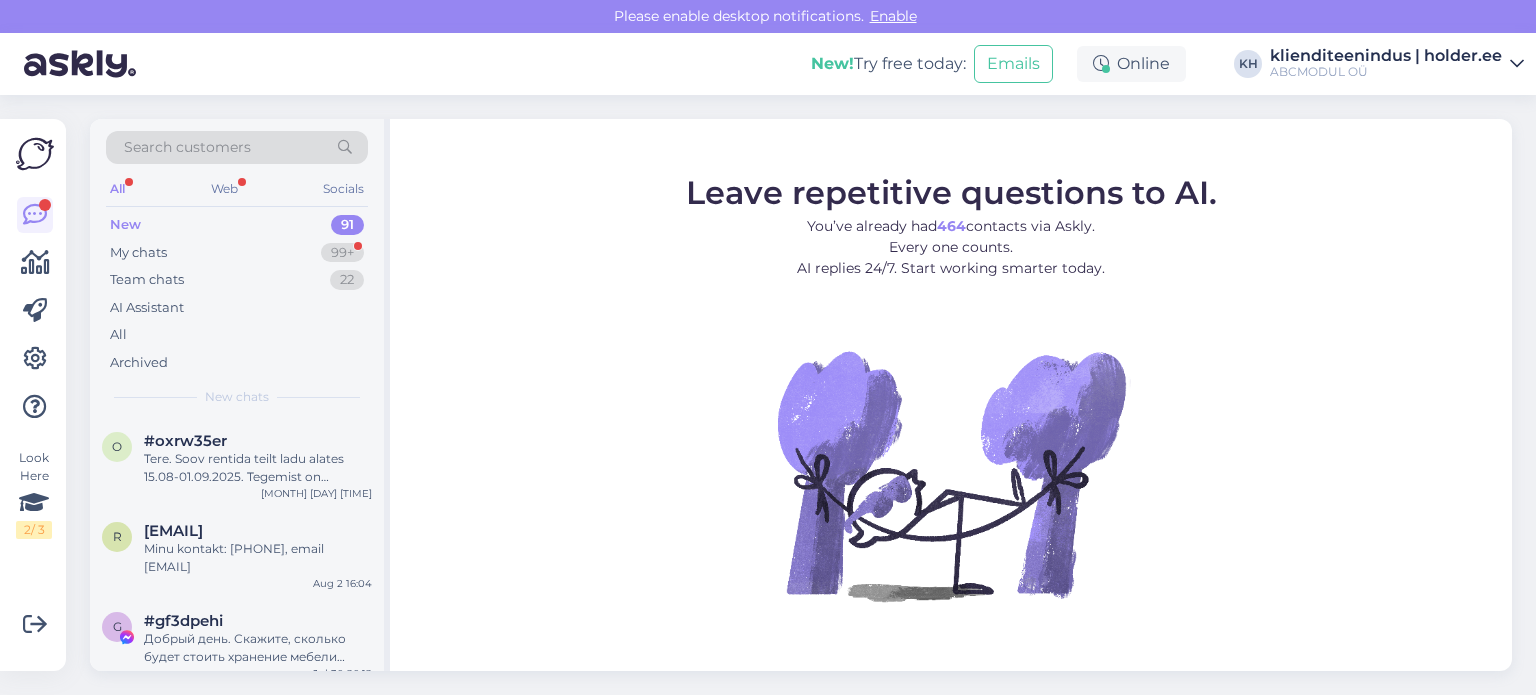 scroll, scrollTop: 0, scrollLeft: 0, axis: both 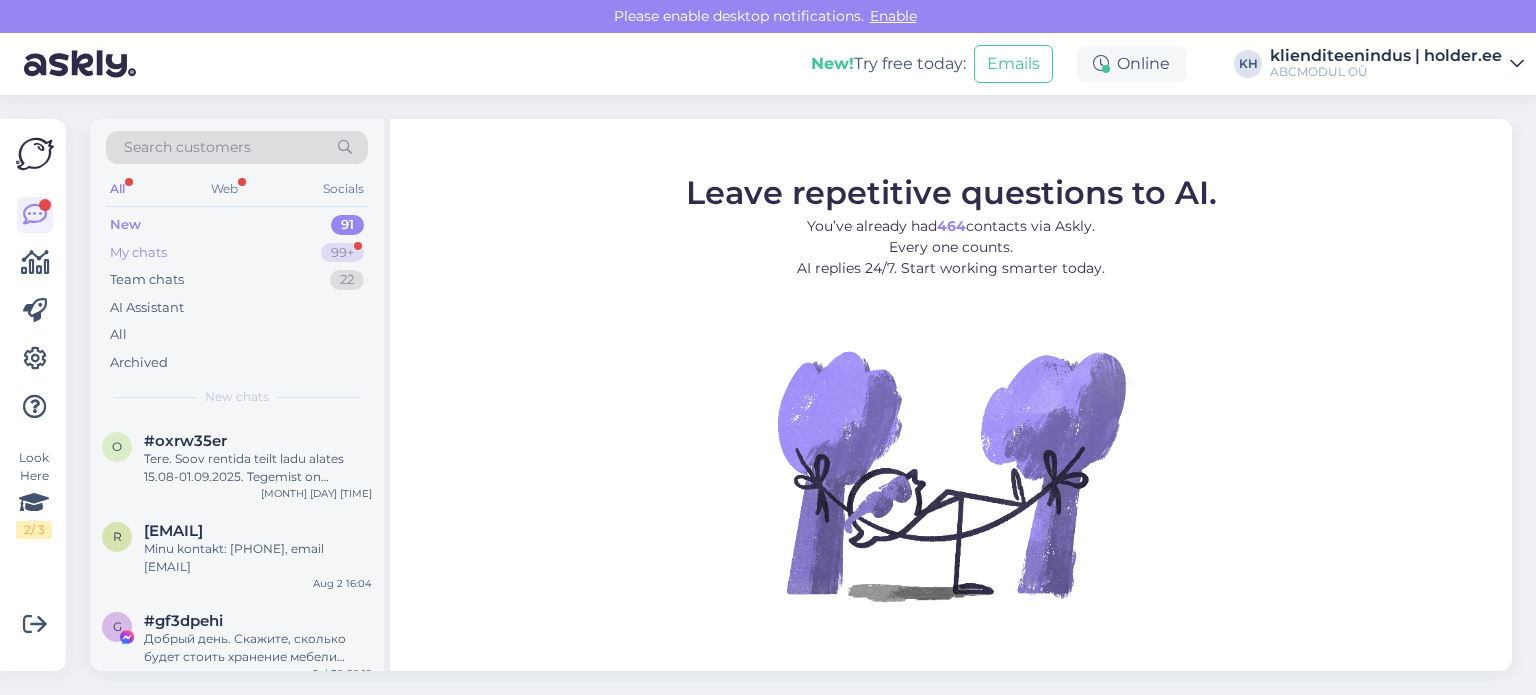 click on "My chats 99+" at bounding box center (237, 253) 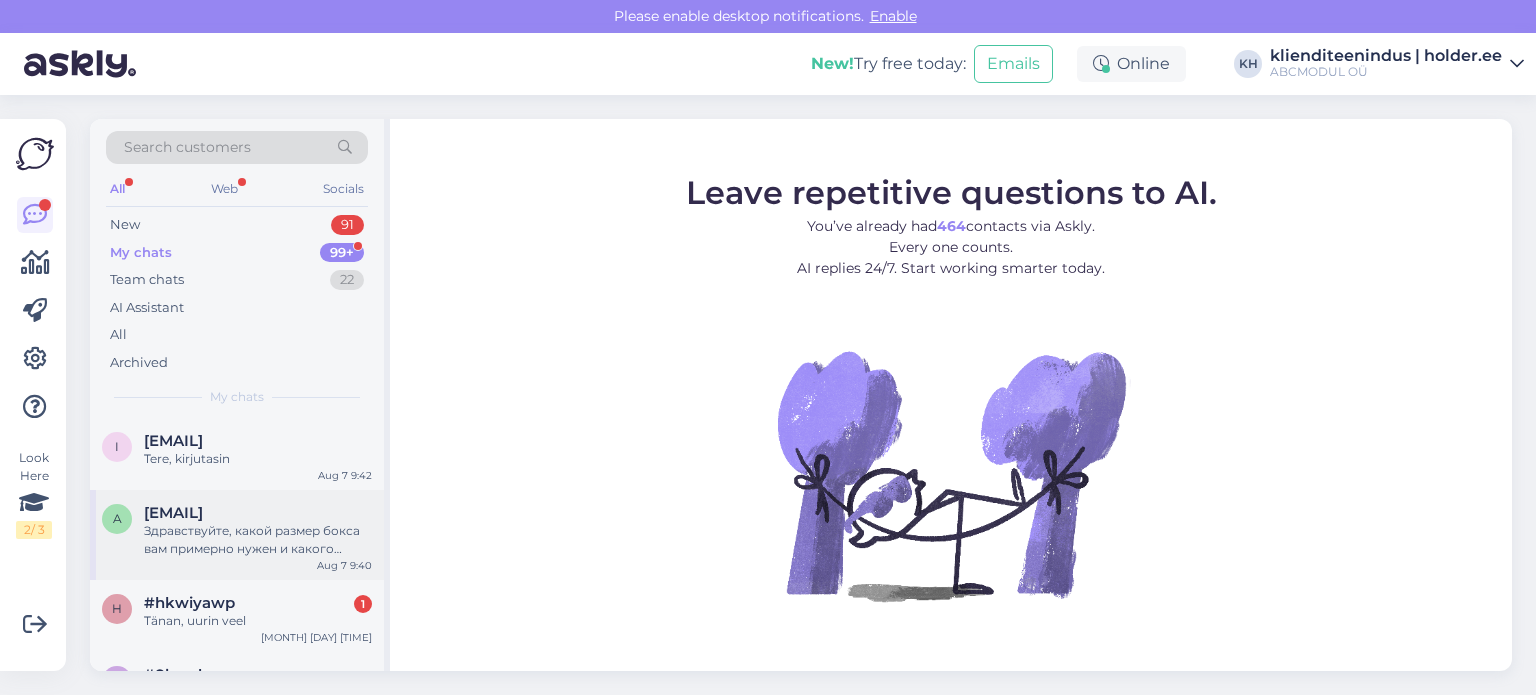 scroll, scrollTop: 100, scrollLeft: 0, axis: vertical 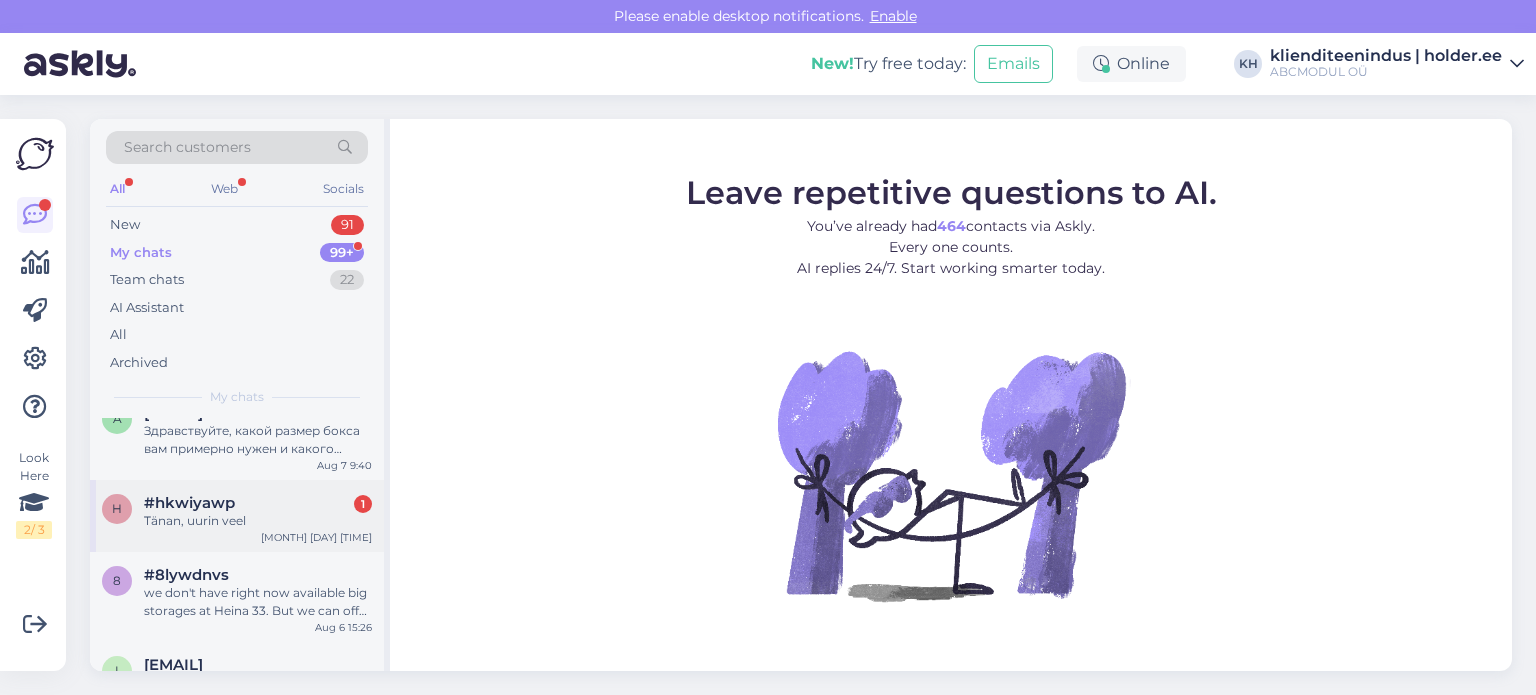 click on "Tänan, uurin veel" at bounding box center (258, 521) 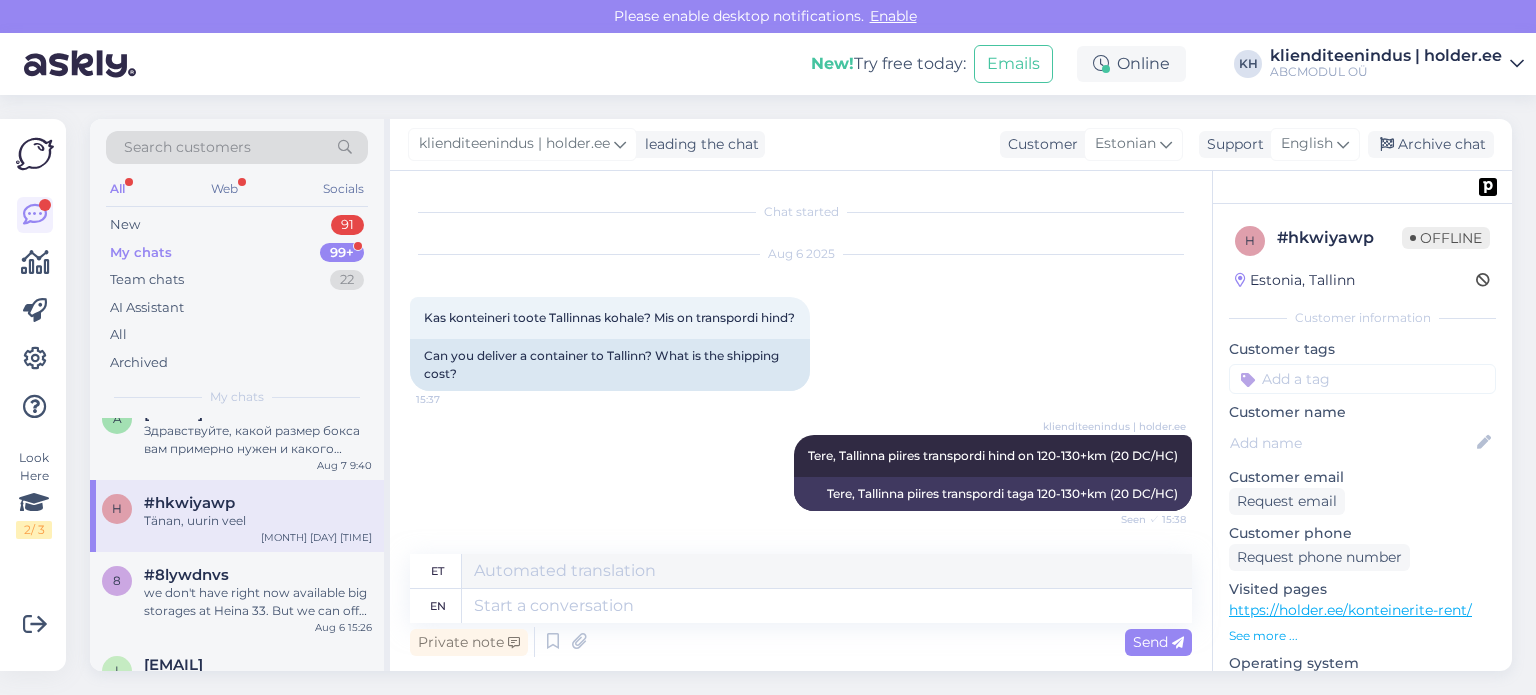 scroll, scrollTop: 152, scrollLeft: 0, axis: vertical 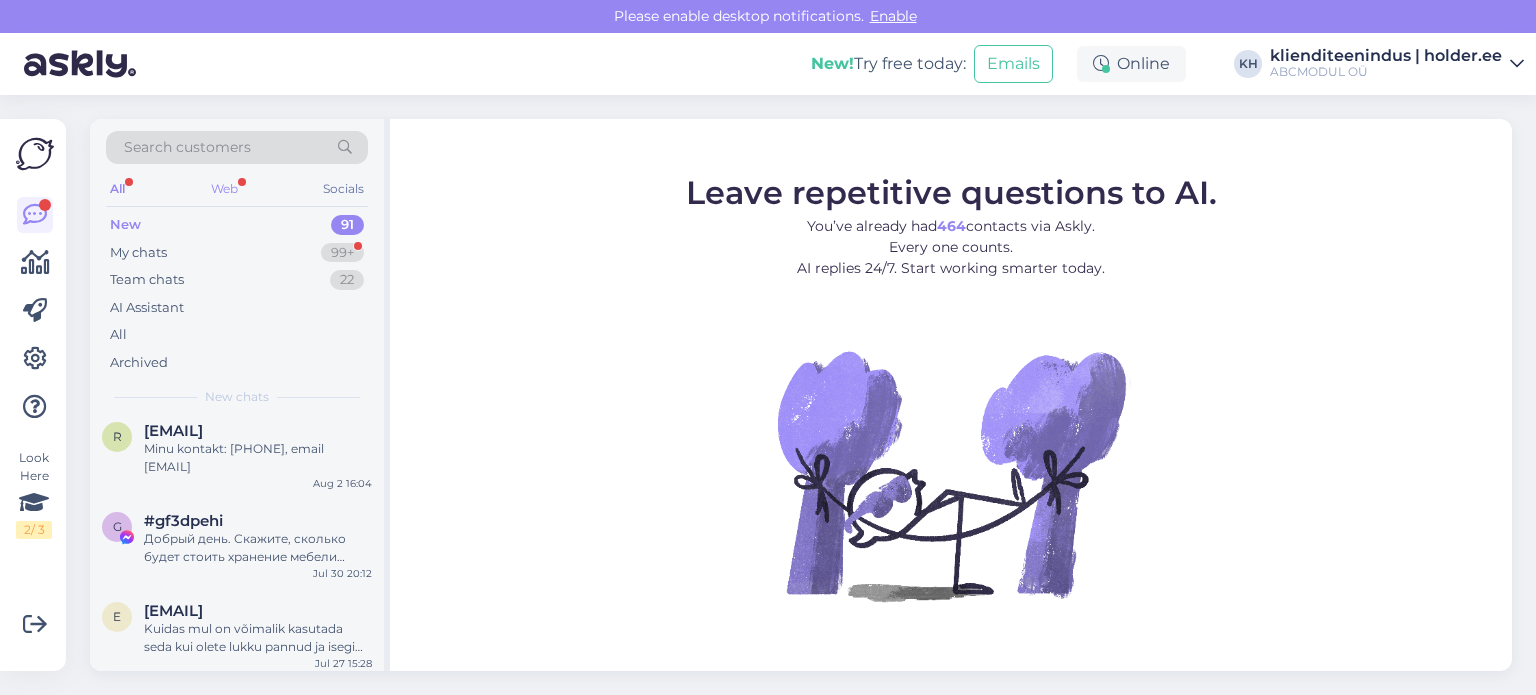 click on "Web" at bounding box center [224, 189] 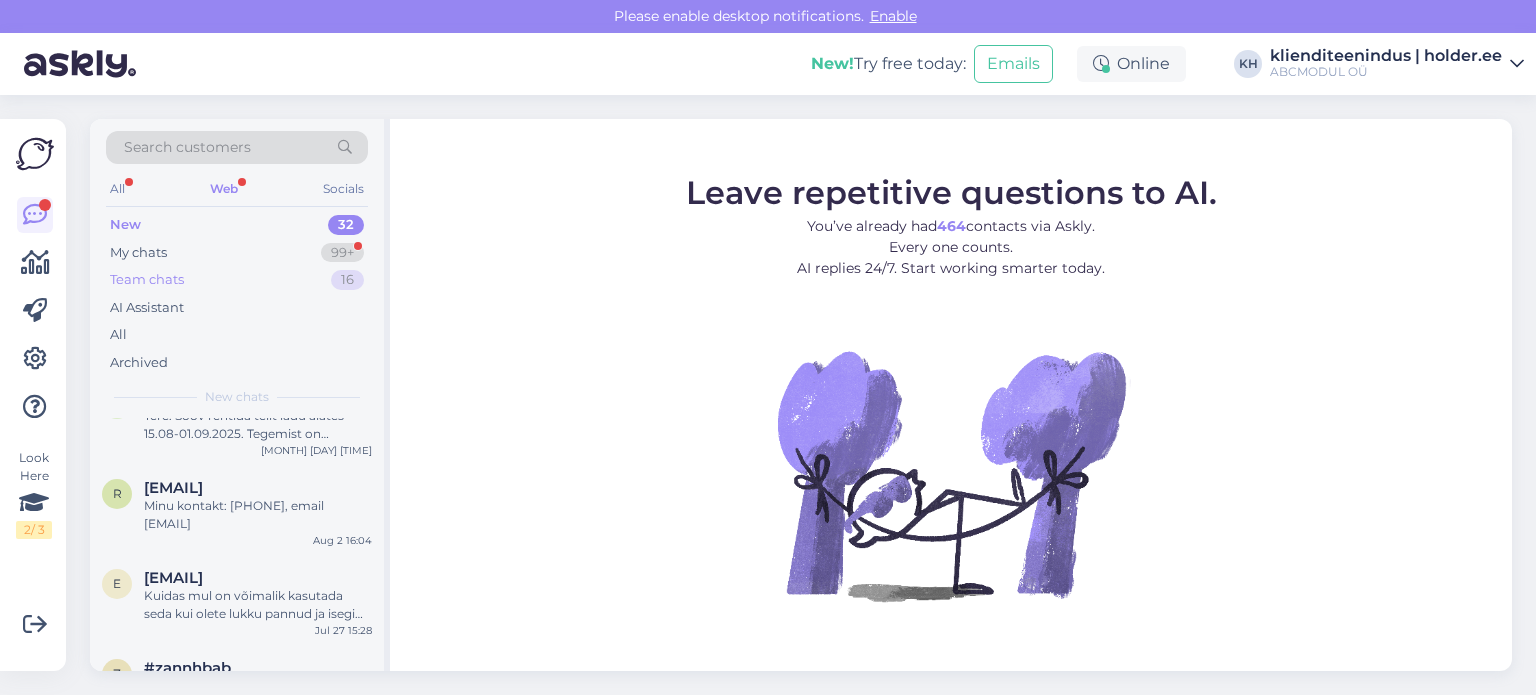 scroll, scrollTop: 0, scrollLeft: 0, axis: both 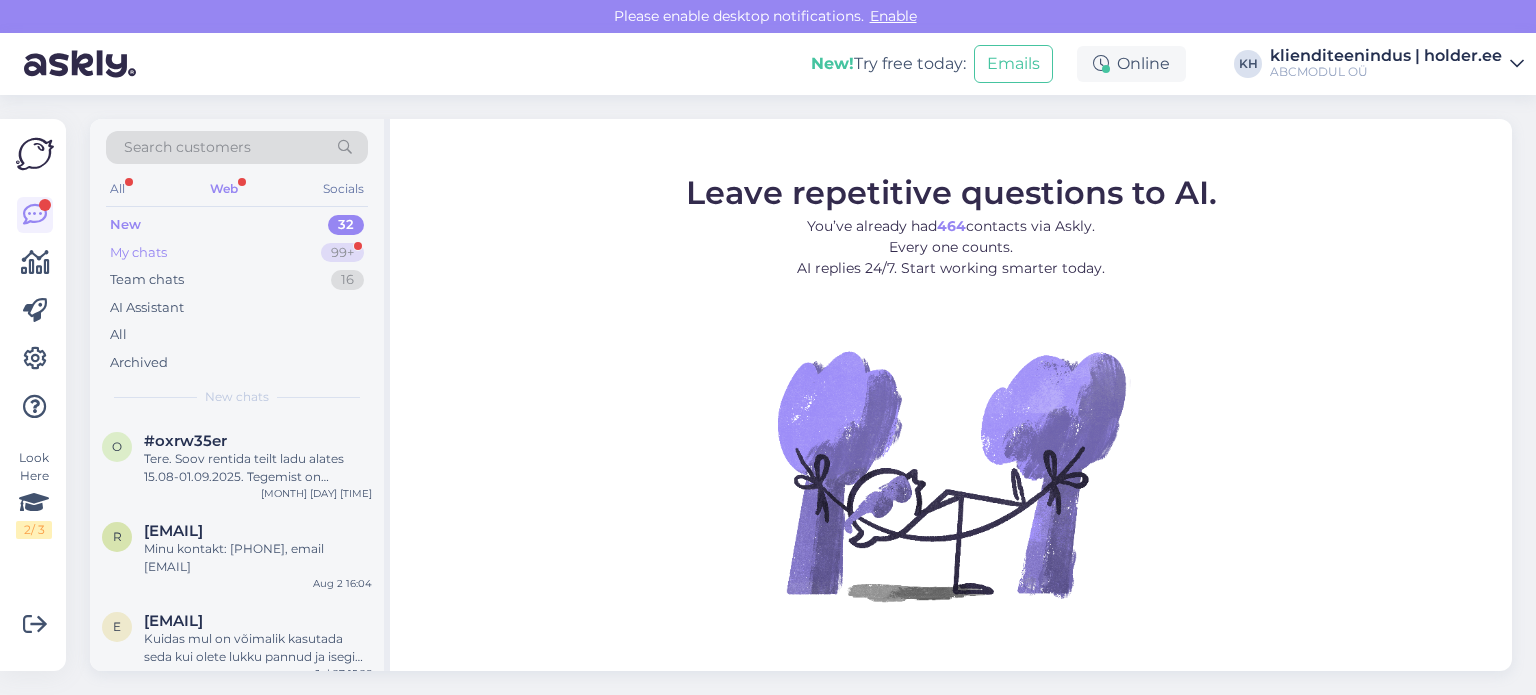 click on "My chats" at bounding box center [138, 253] 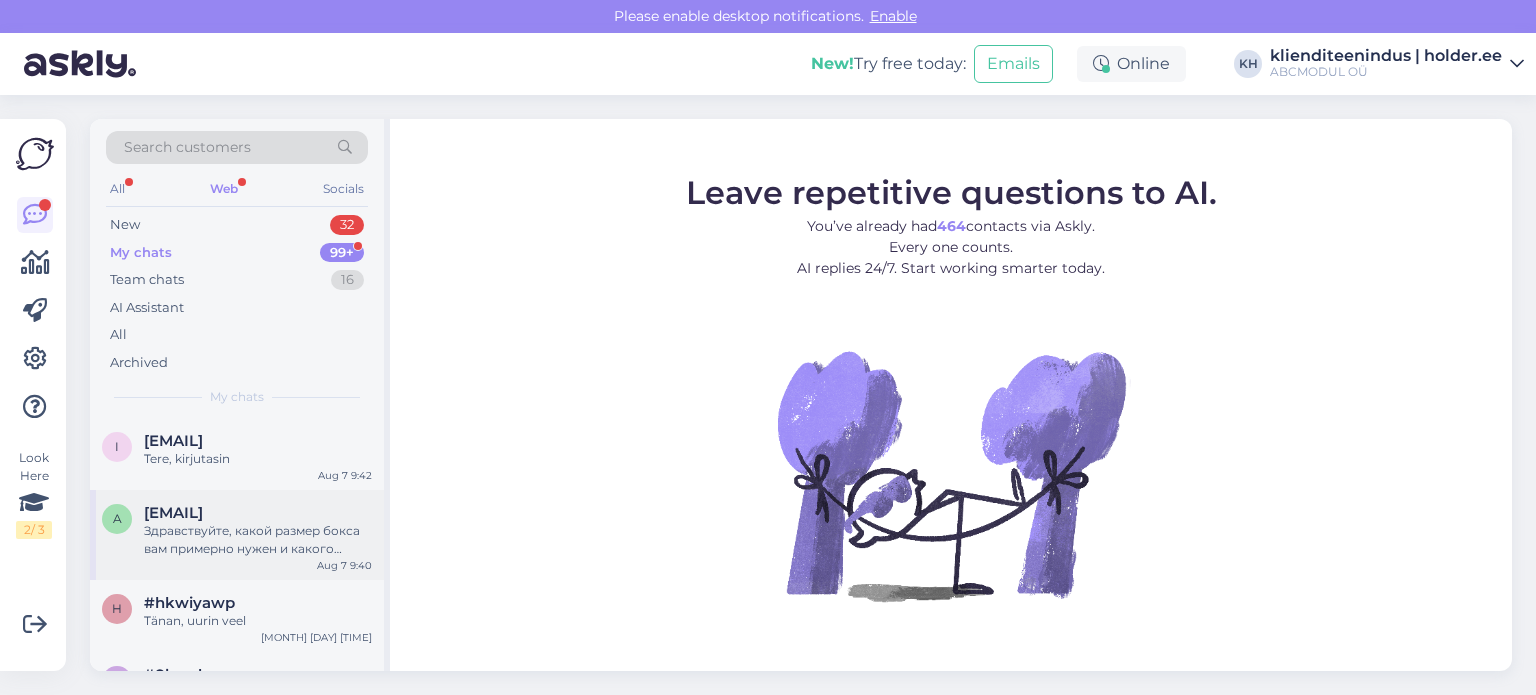 click on "Здравствуйте, какой размер бокса вам примерно нужен и какого числа? у нас есть от 2м2 до 28м2. Транспорт у нас стоит 70 евро +нсо /час с 2умя грузчиками." at bounding box center (258, 540) 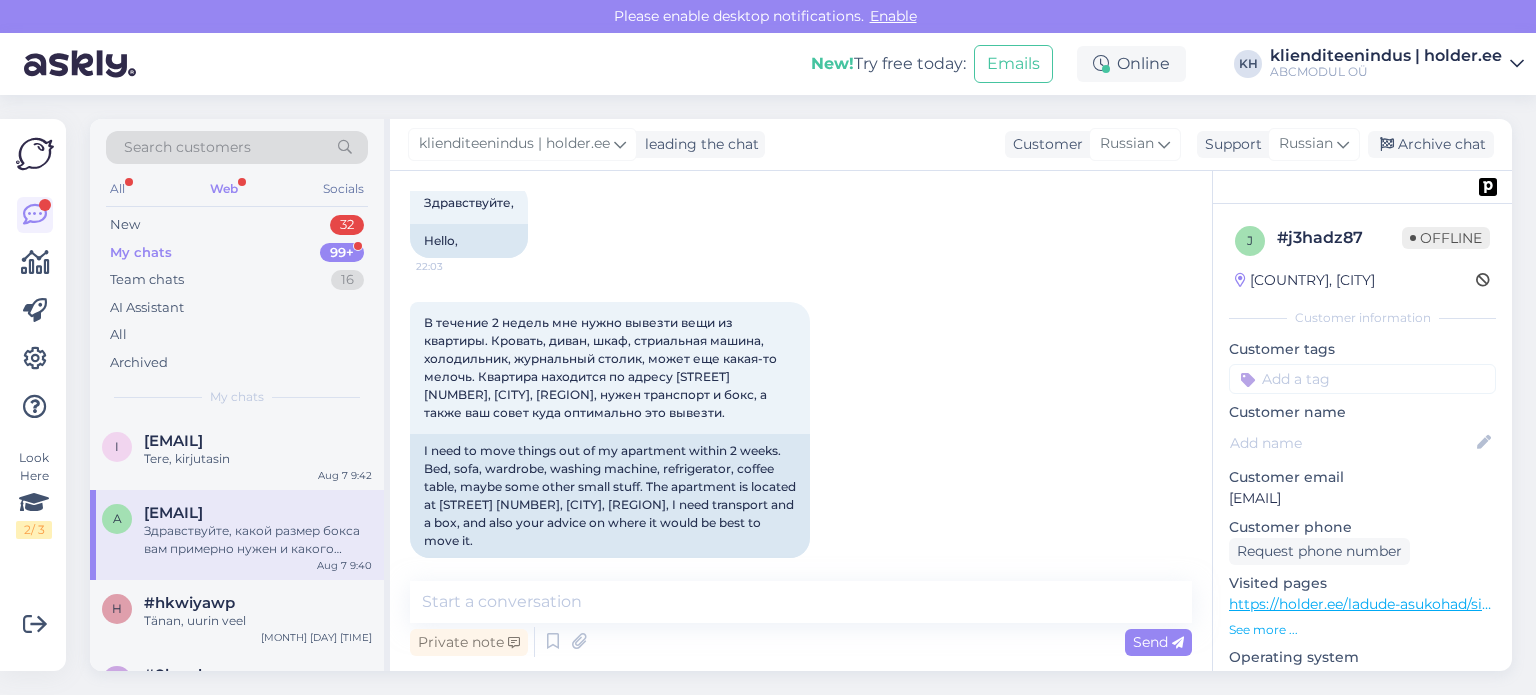 scroll, scrollTop: 316, scrollLeft: 0, axis: vertical 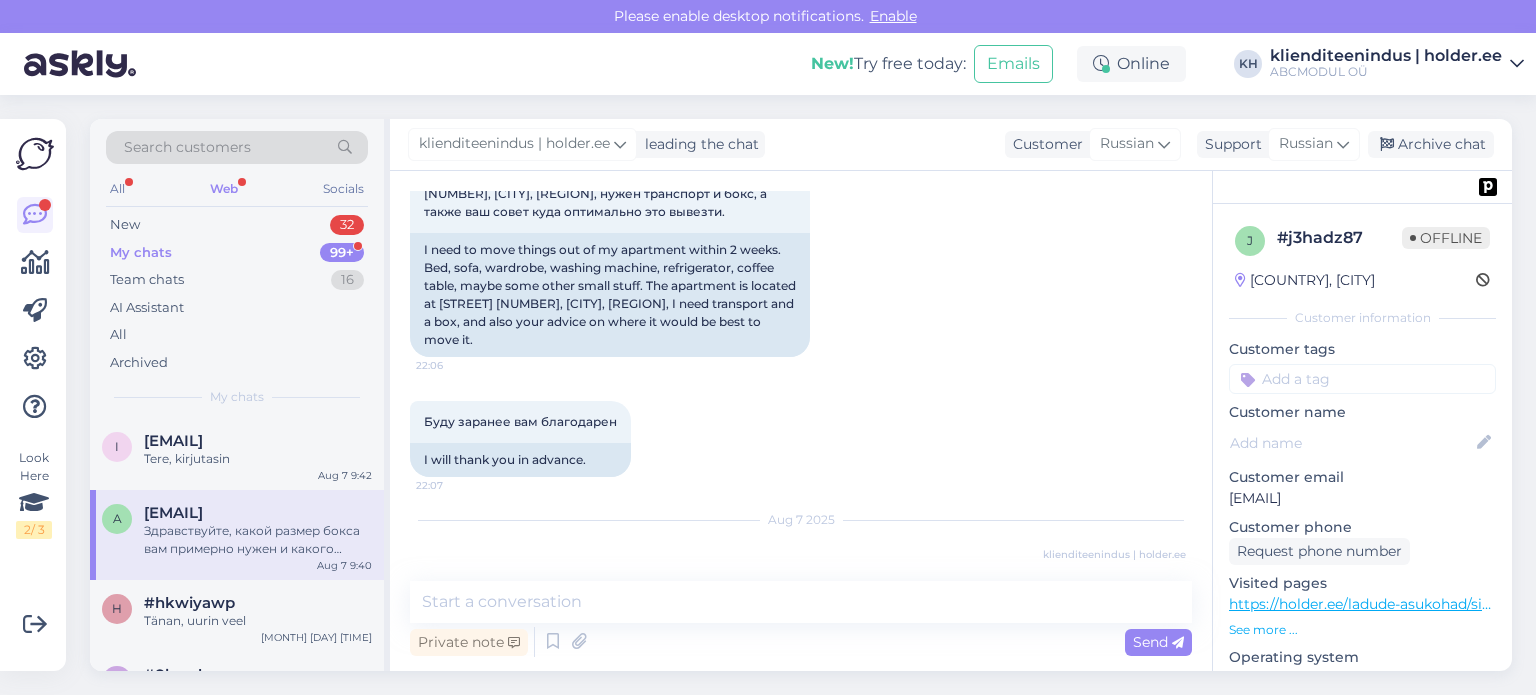 drag, startPoint x: 1224, startPoint y: 499, endPoint x: 1446, endPoint y: 499, distance: 222 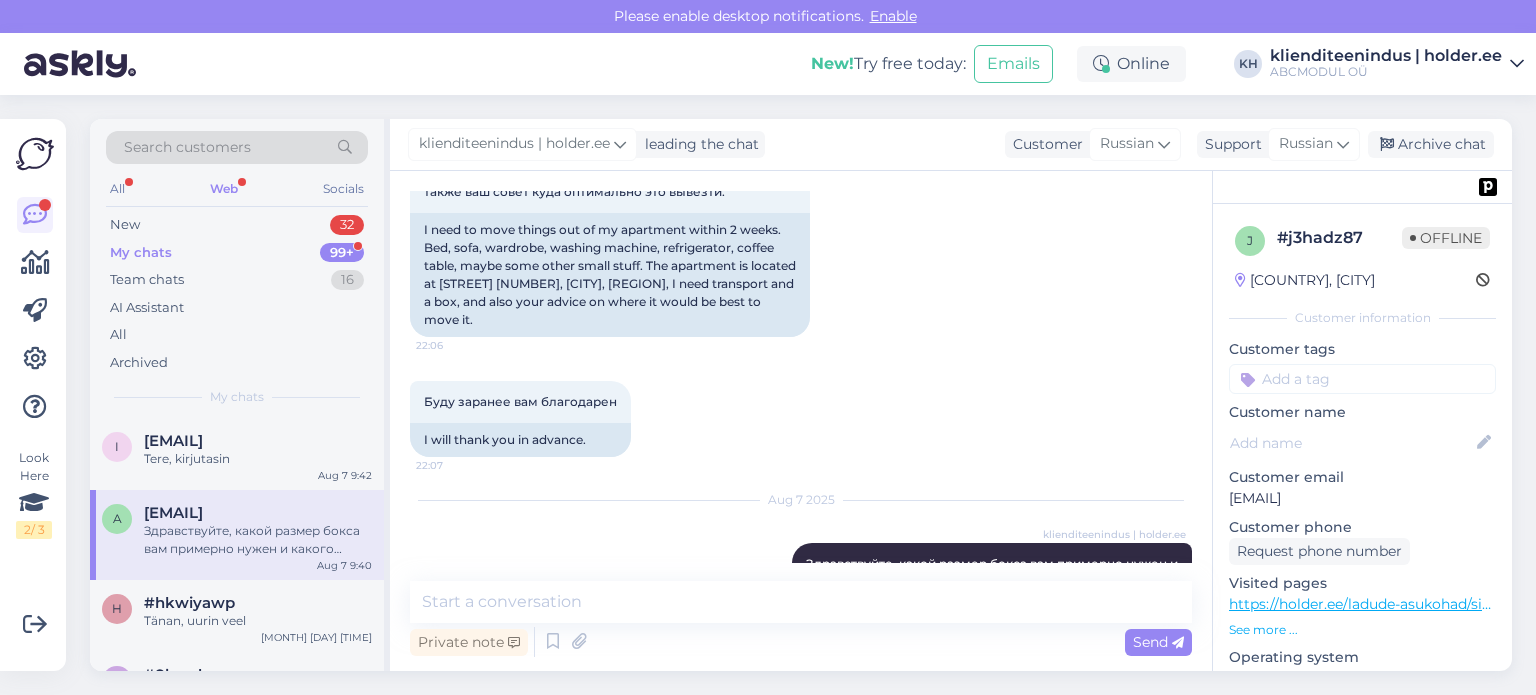 scroll, scrollTop: 416, scrollLeft: 0, axis: vertical 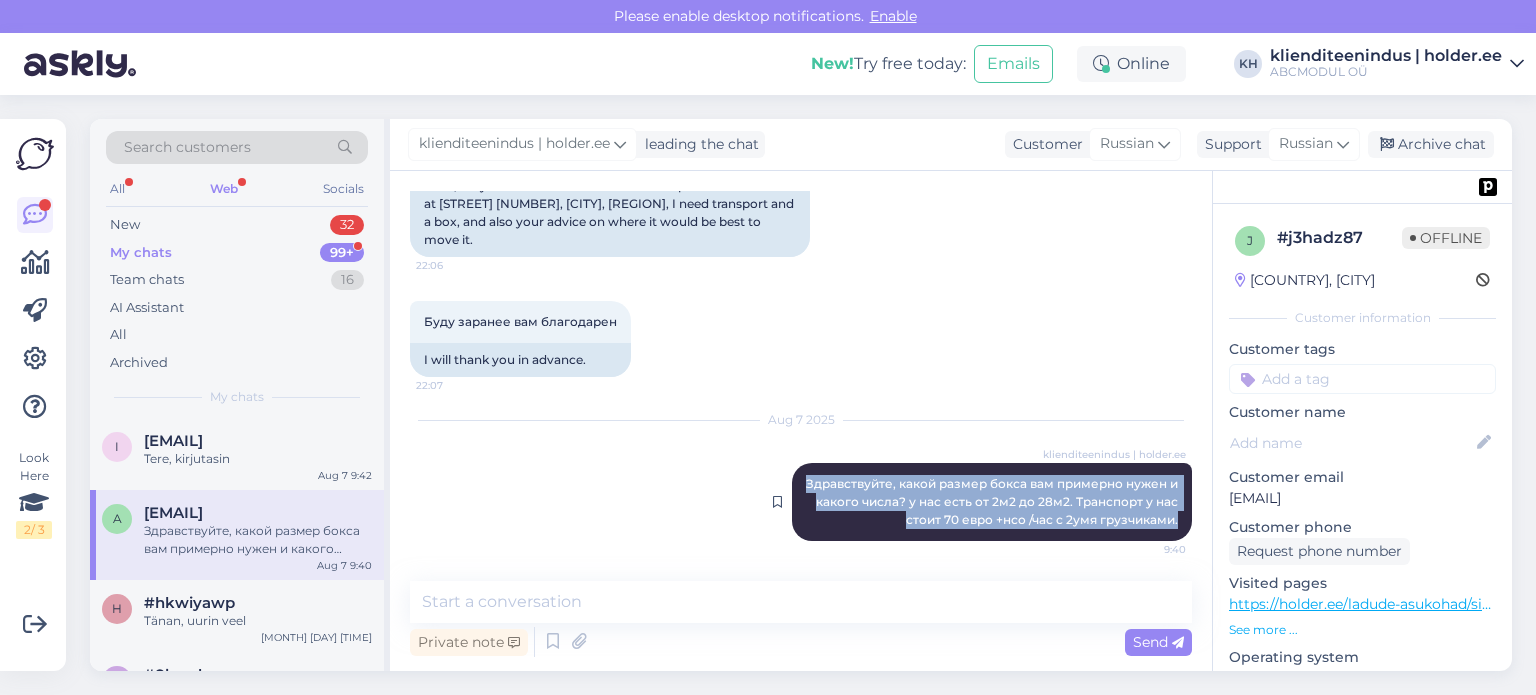 drag, startPoint x: 791, startPoint y: 475, endPoint x: 1159, endPoint y: 521, distance: 370.86386 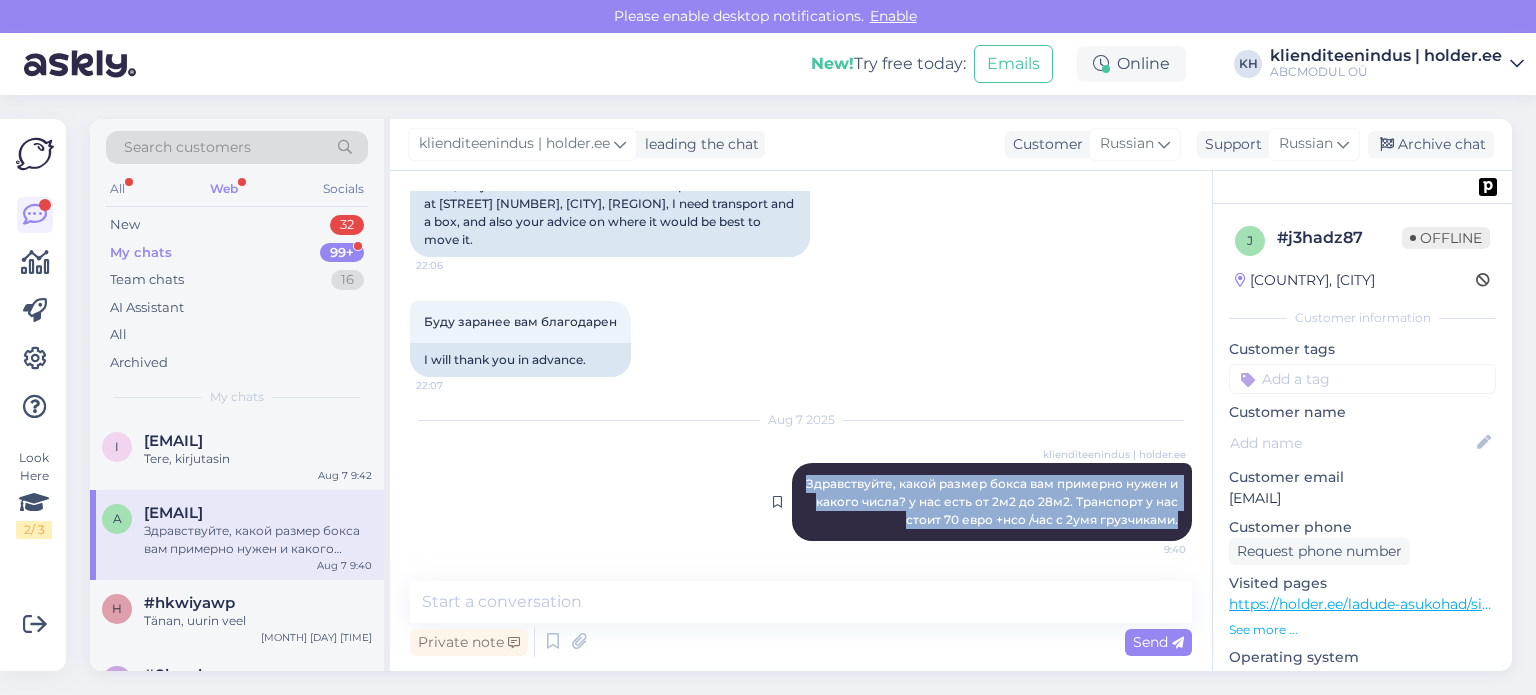 click on "Здравствуйте, какой размер бокса вам примерно нужен и какого числа? у нас есть от 2м2 до 28м2. Транспорт у нас стоит 70 евро +нсо /час с 2умя грузчиками." at bounding box center (993, 501) 